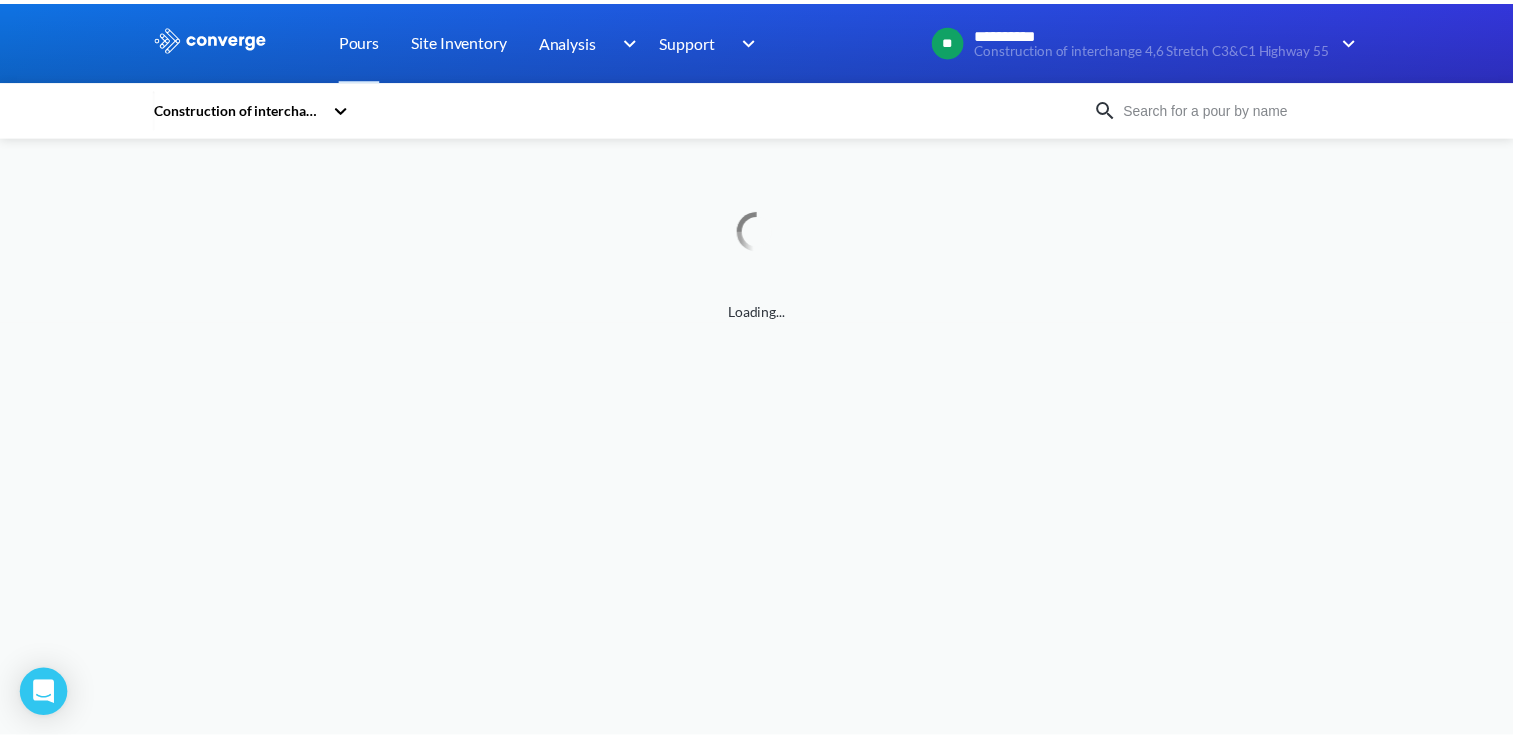 scroll, scrollTop: 0, scrollLeft: 0, axis: both 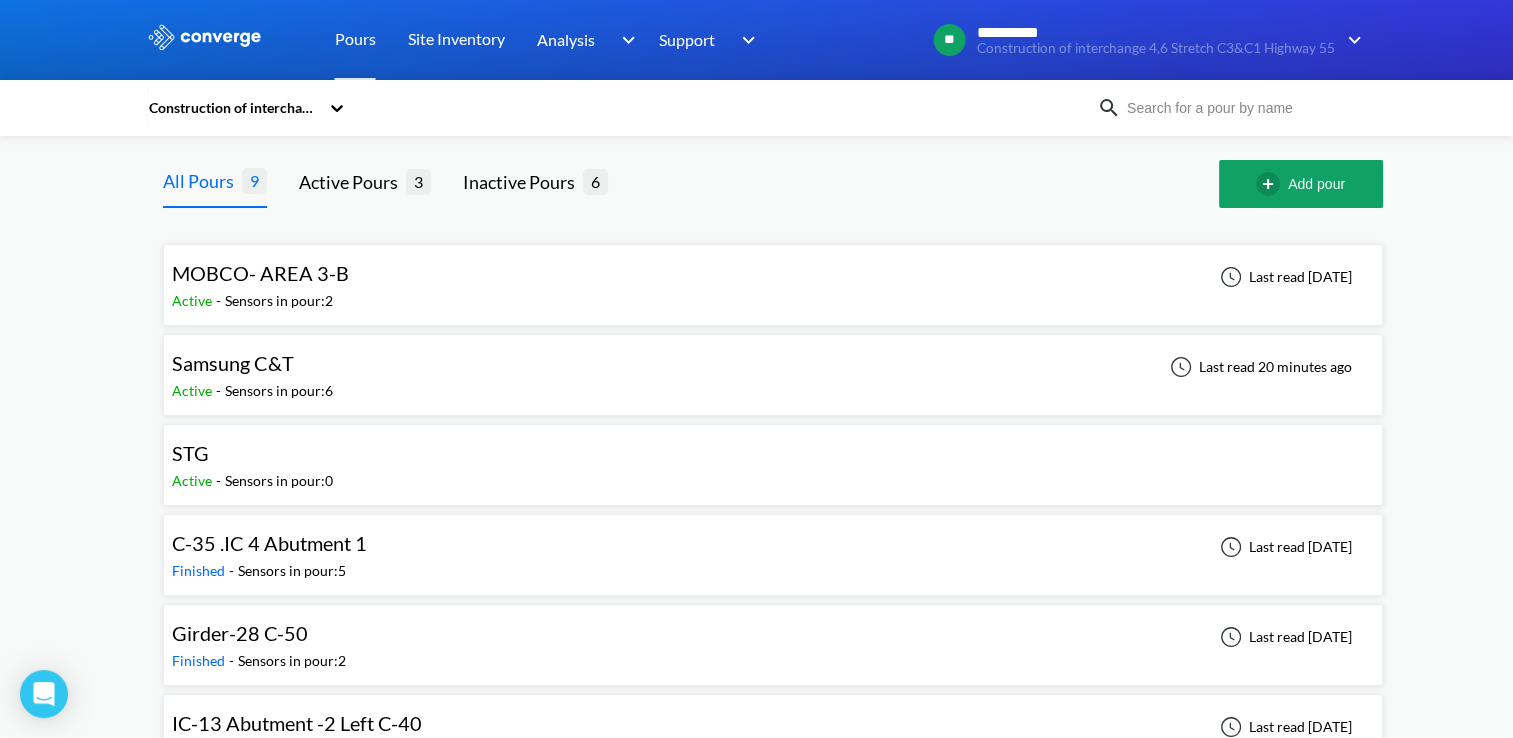 click on "Sensors in pour:  0" at bounding box center [279, 481] 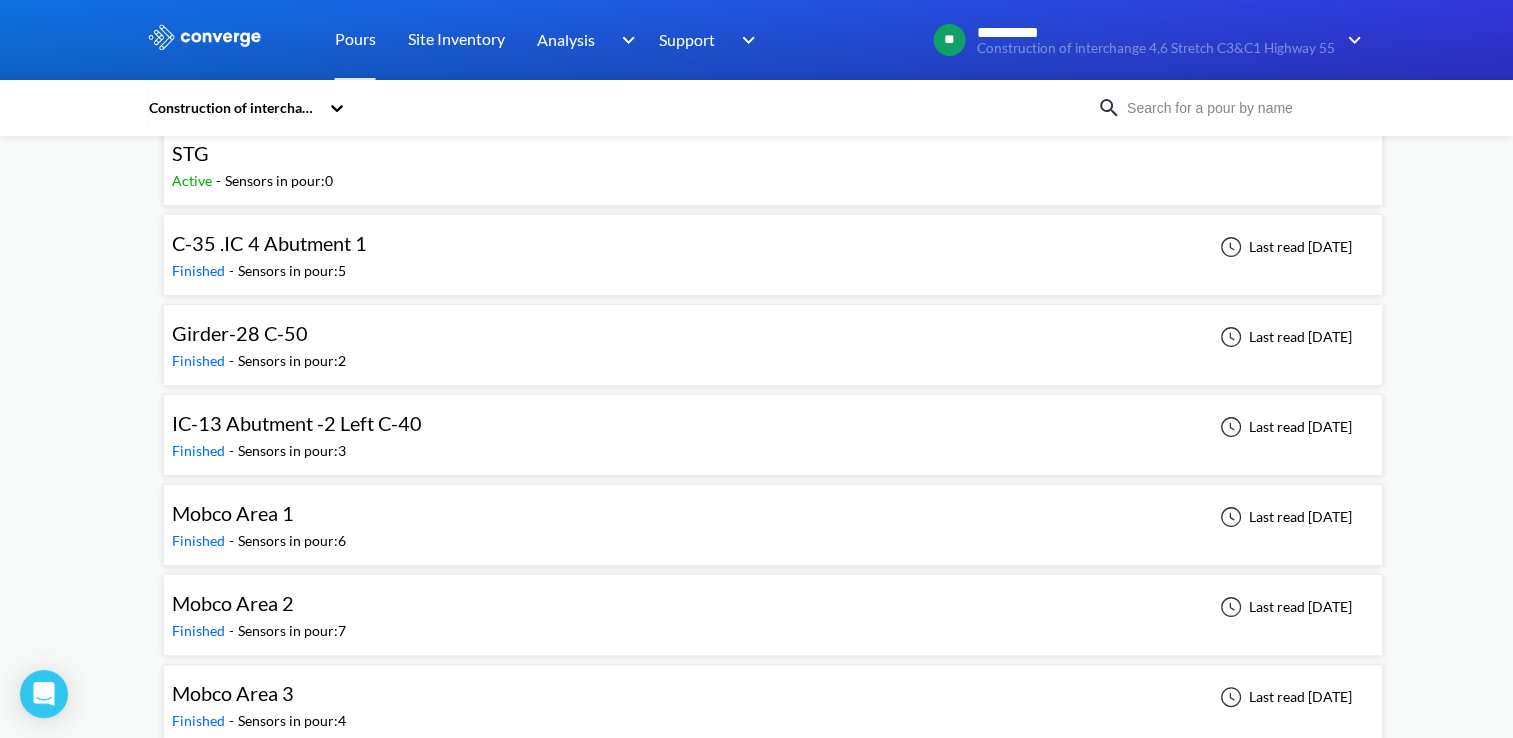 scroll, scrollTop: 100, scrollLeft: 0, axis: vertical 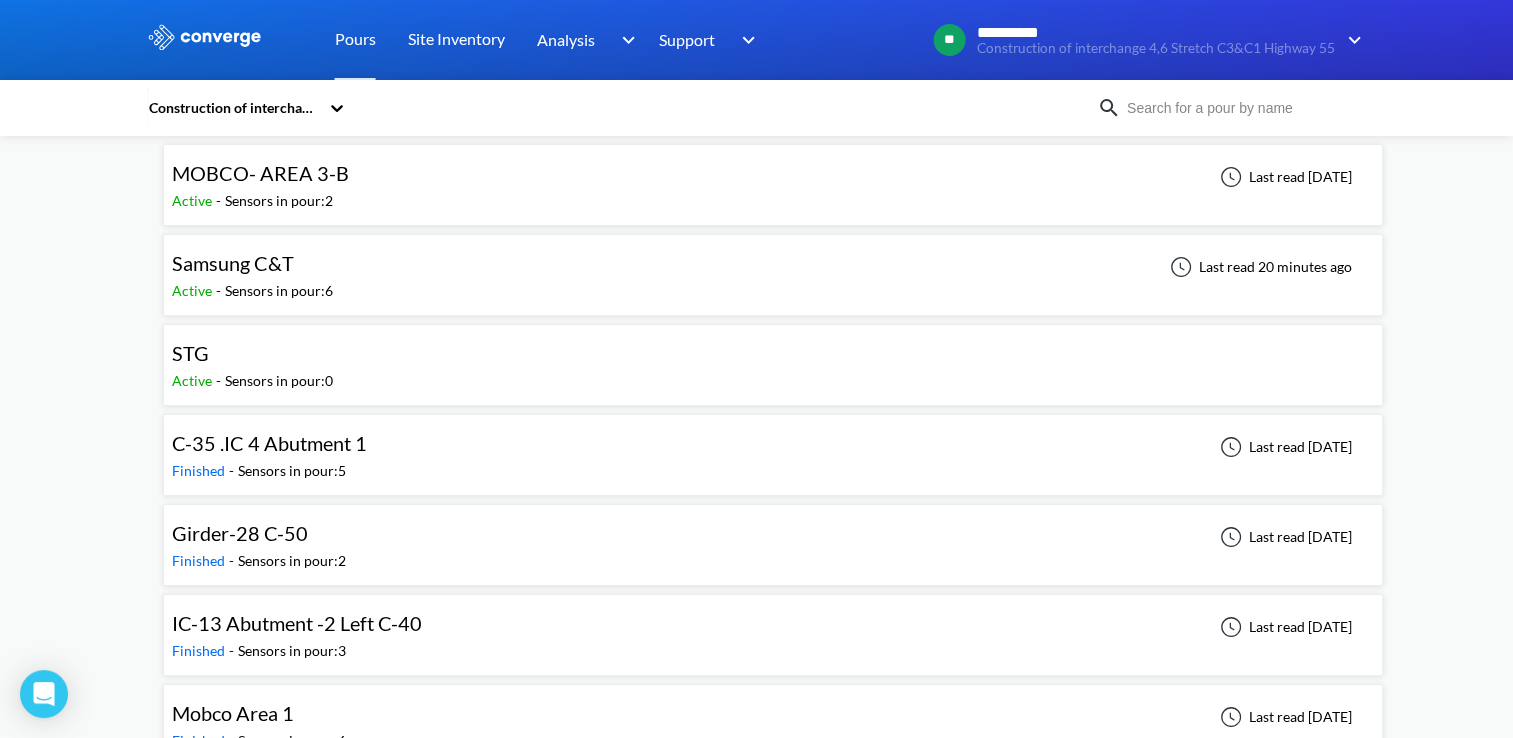 click on "Samsung C&T" at bounding box center [233, 263] 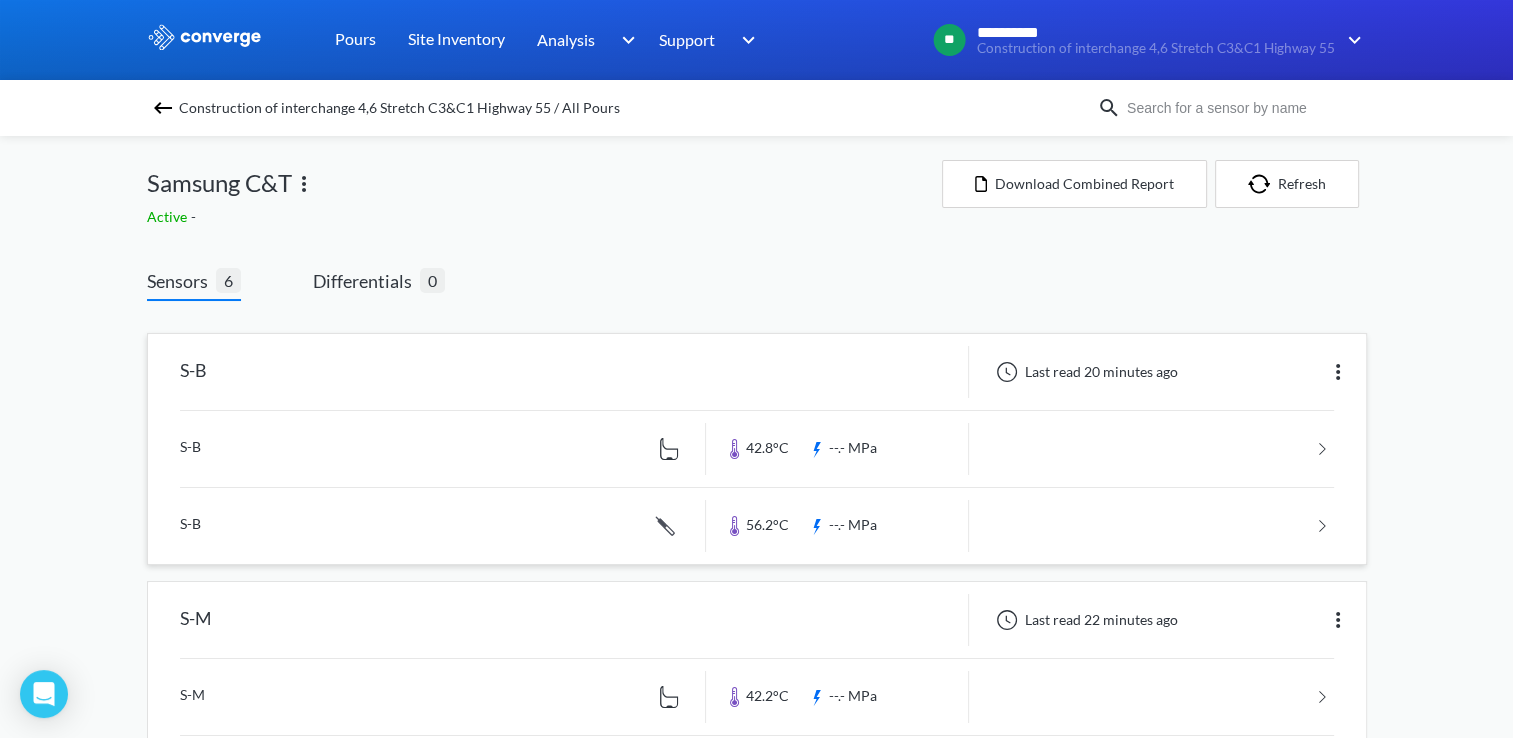 click at bounding box center (1338, 372) 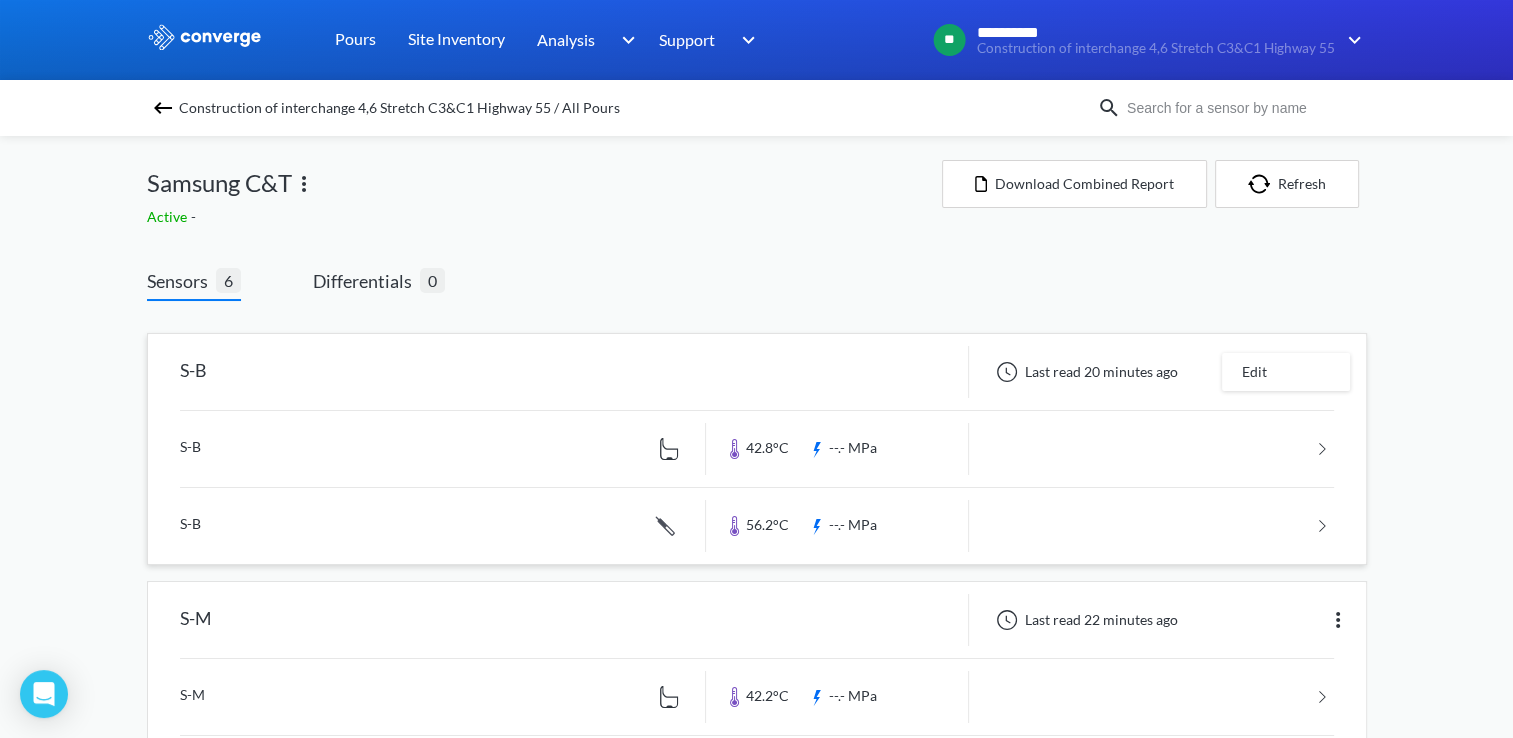 click at bounding box center [757, 449] 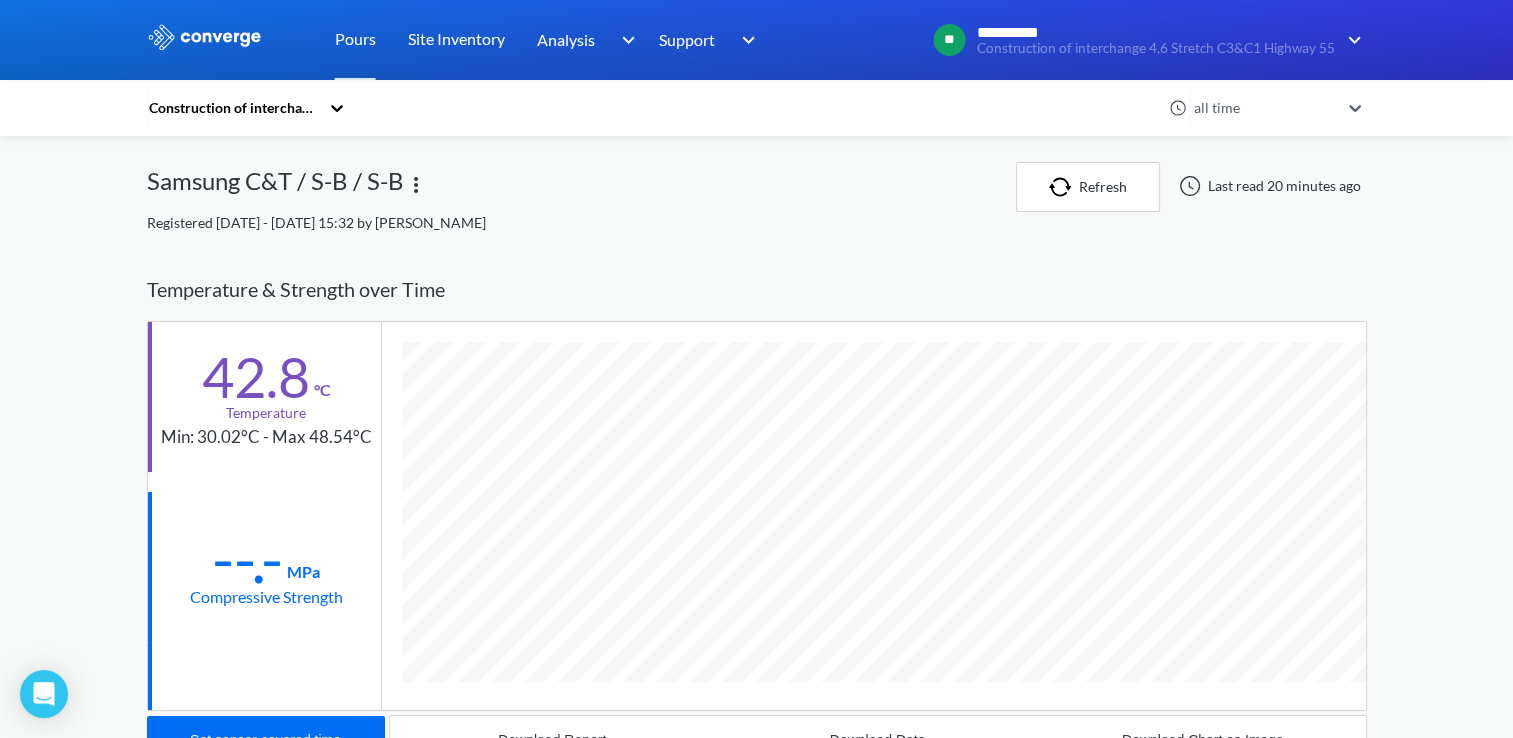 scroll, scrollTop: 998925, scrollLeft: 998780, axis: both 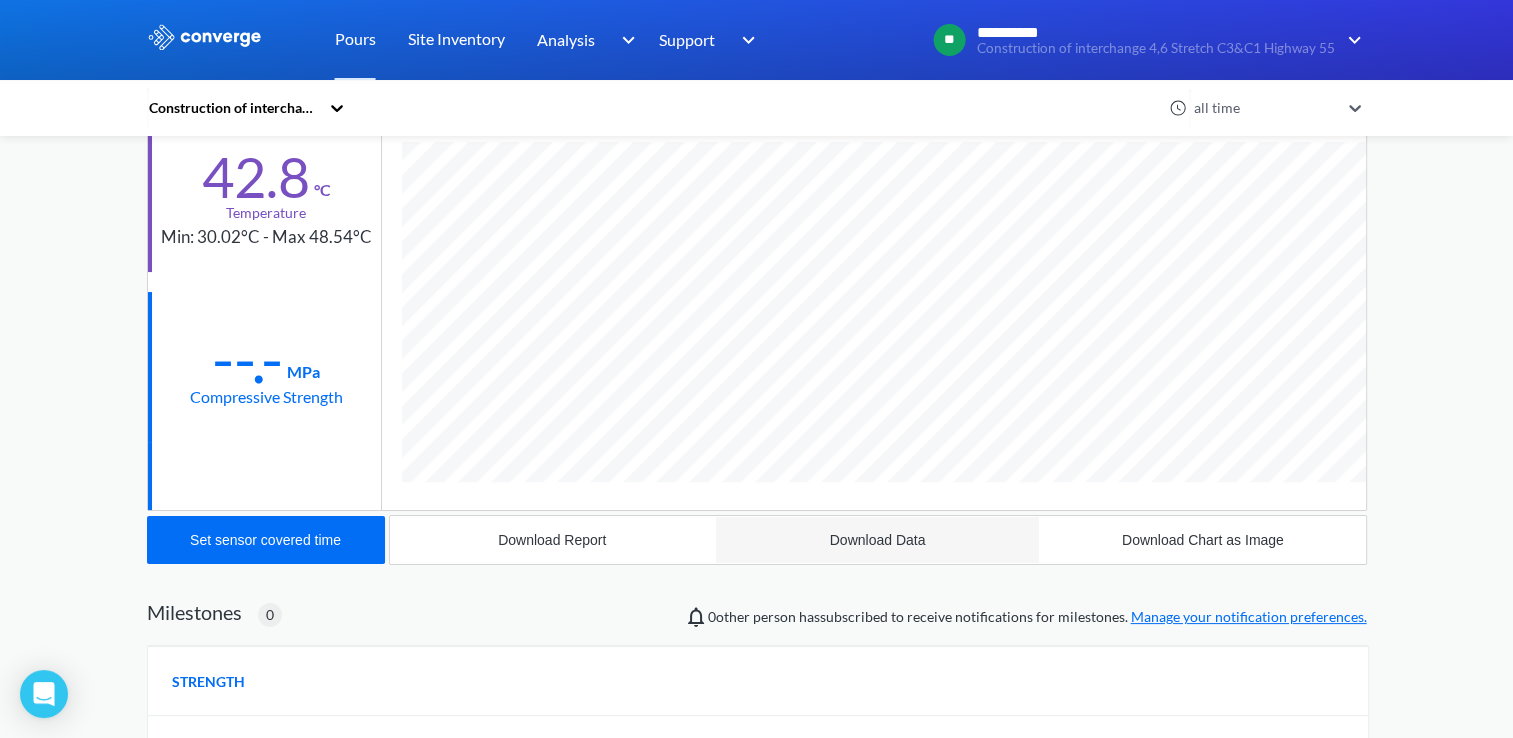 click on "Download Data" at bounding box center (878, 540) 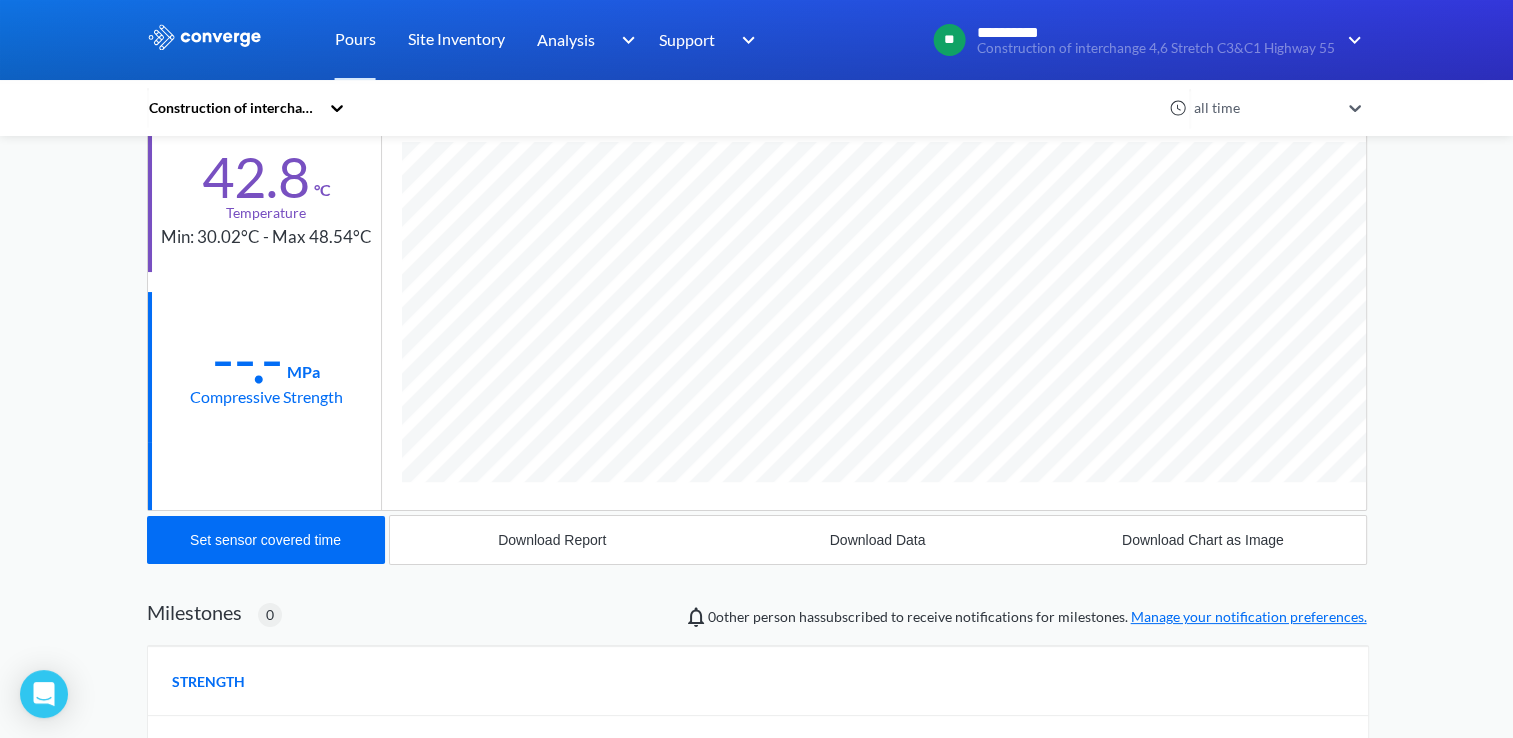 scroll, scrollTop: 0, scrollLeft: 0, axis: both 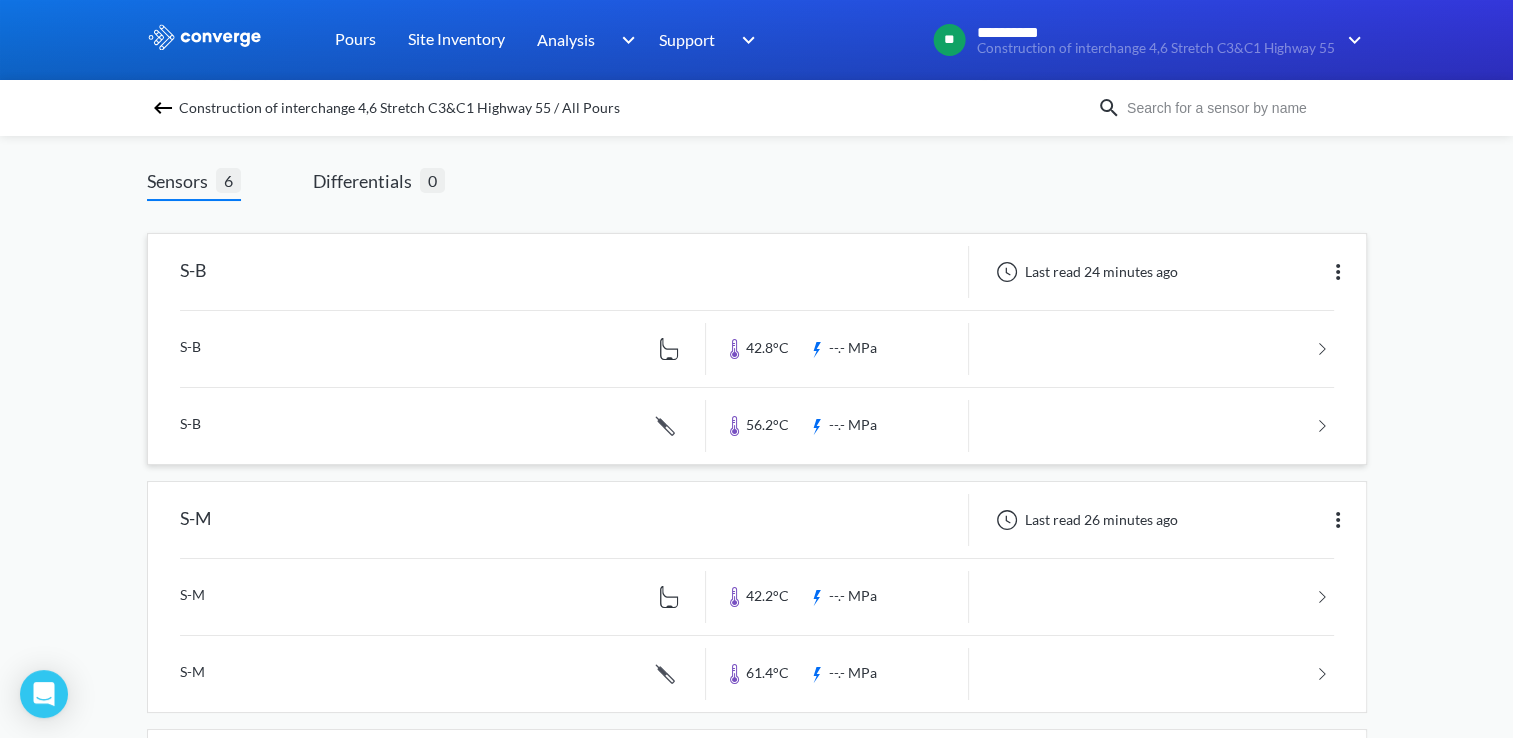 click at bounding box center (757, 426) 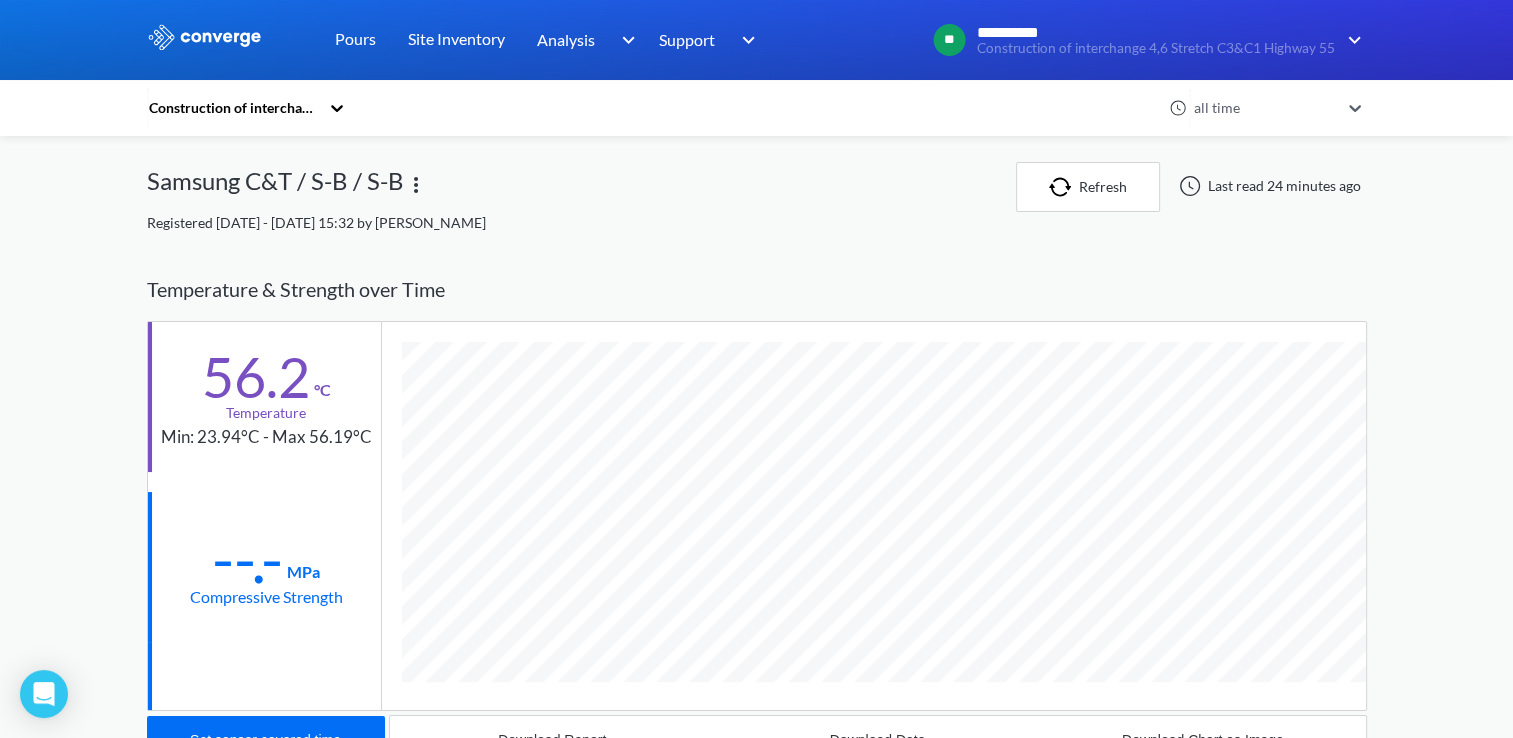 scroll, scrollTop: 998888, scrollLeft: 998780, axis: both 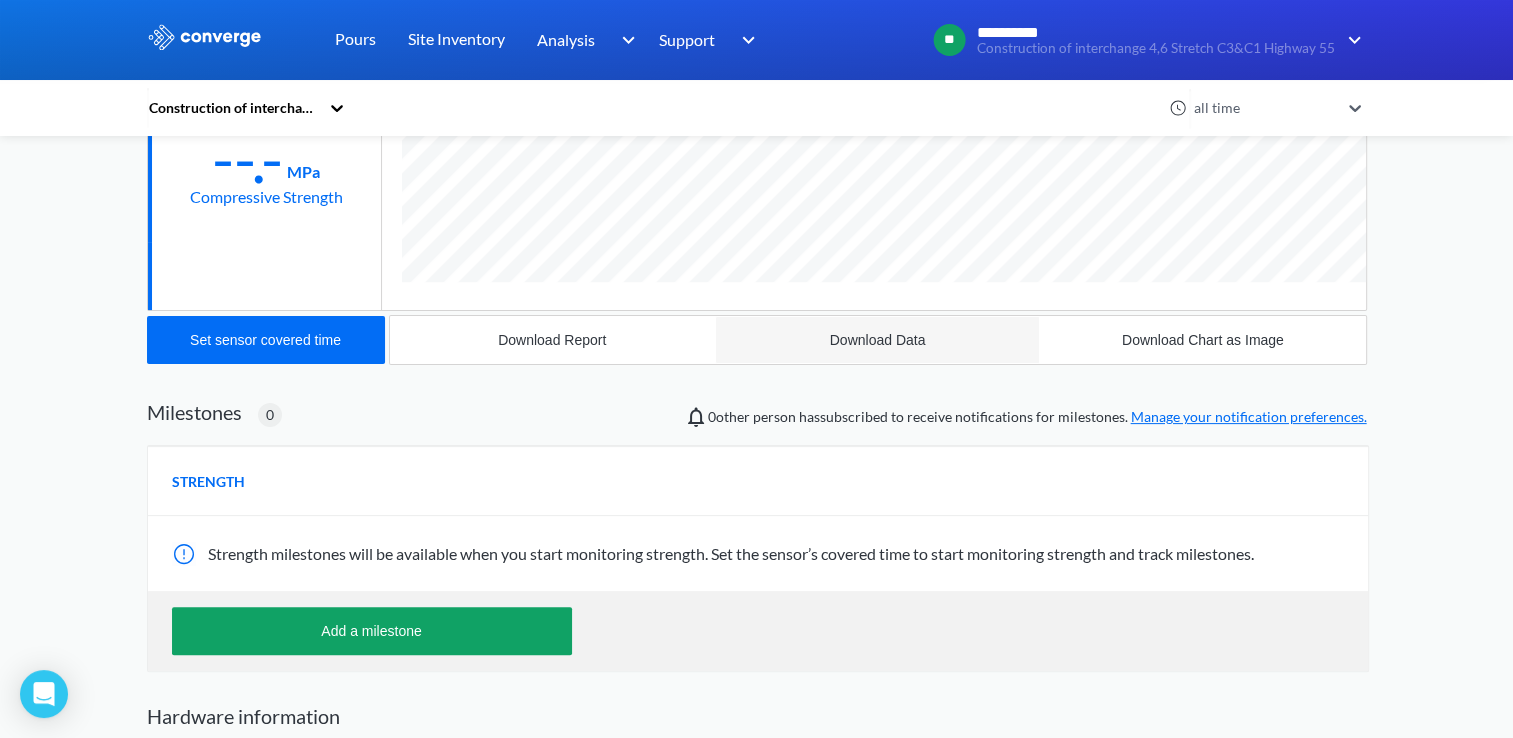 click on "Download Data" at bounding box center (878, 340) 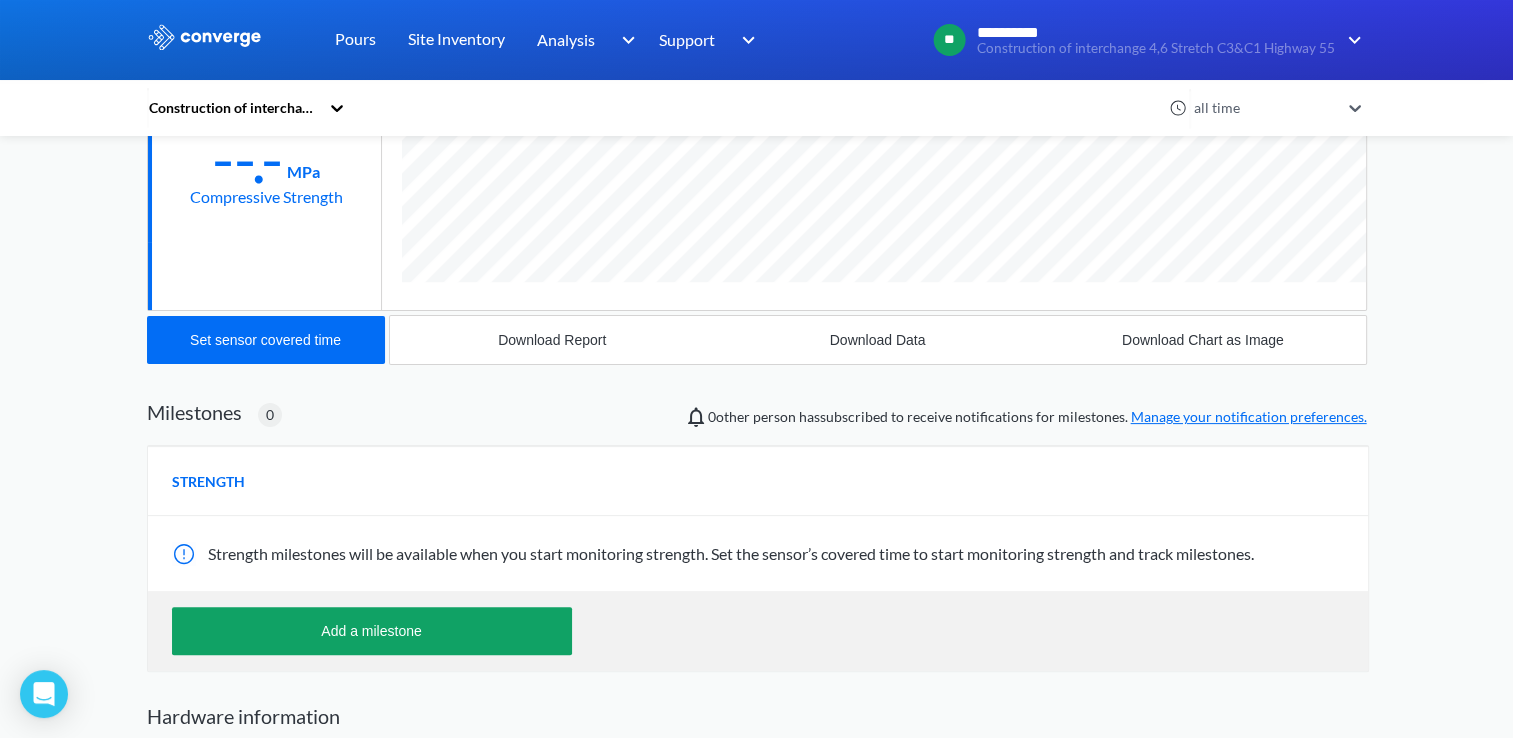 click on "Milestones 0   0  other   person has  subscribed to receive notifications for milestones.   Manage your notification preferences. STRENGTH Strength milestones will be available when you start monitoring strength. Set the sensor’s covered time to start monitoring strength and track milestones. Add a milestone" at bounding box center [757, 534] 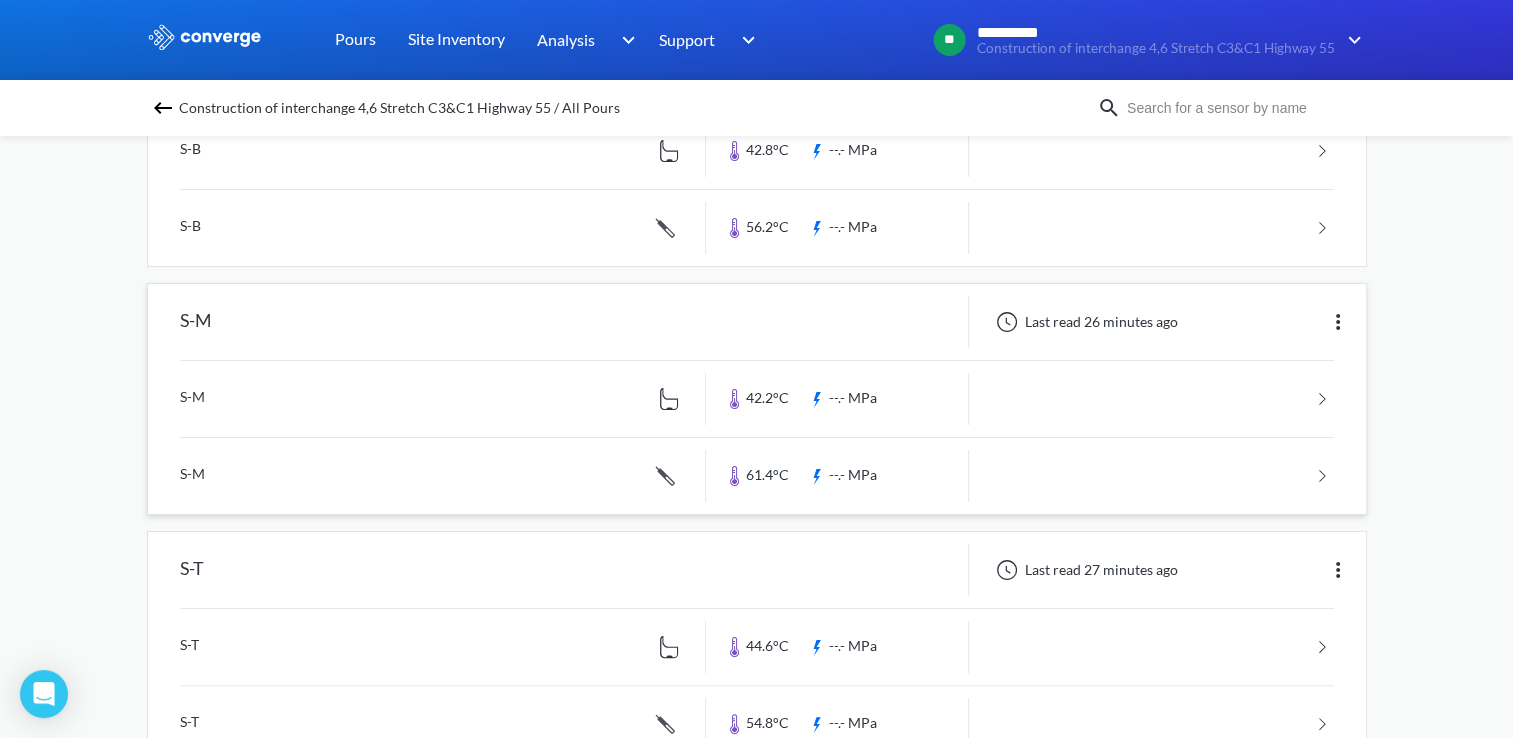 scroll, scrollTop: 300, scrollLeft: 0, axis: vertical 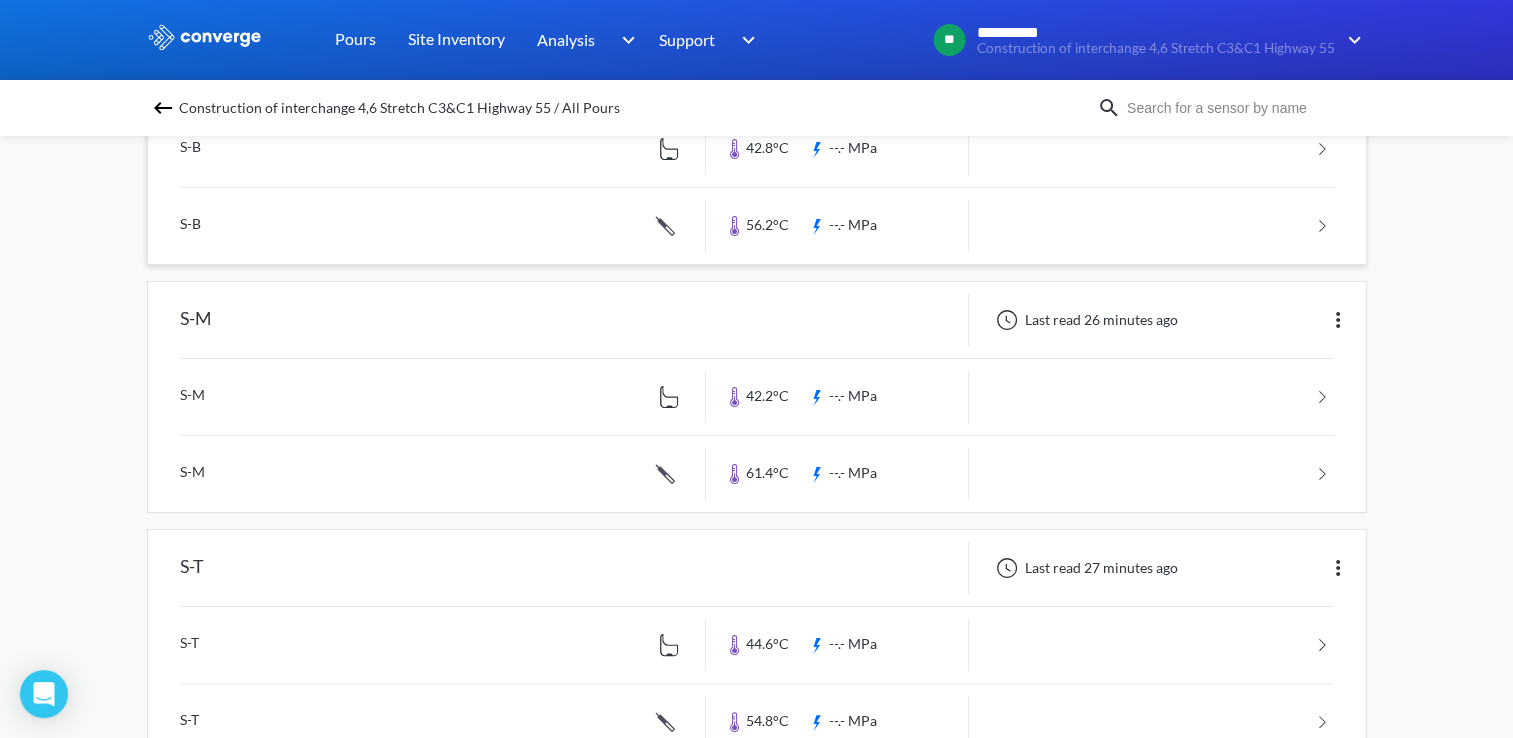click at bounding box center [757, 226] 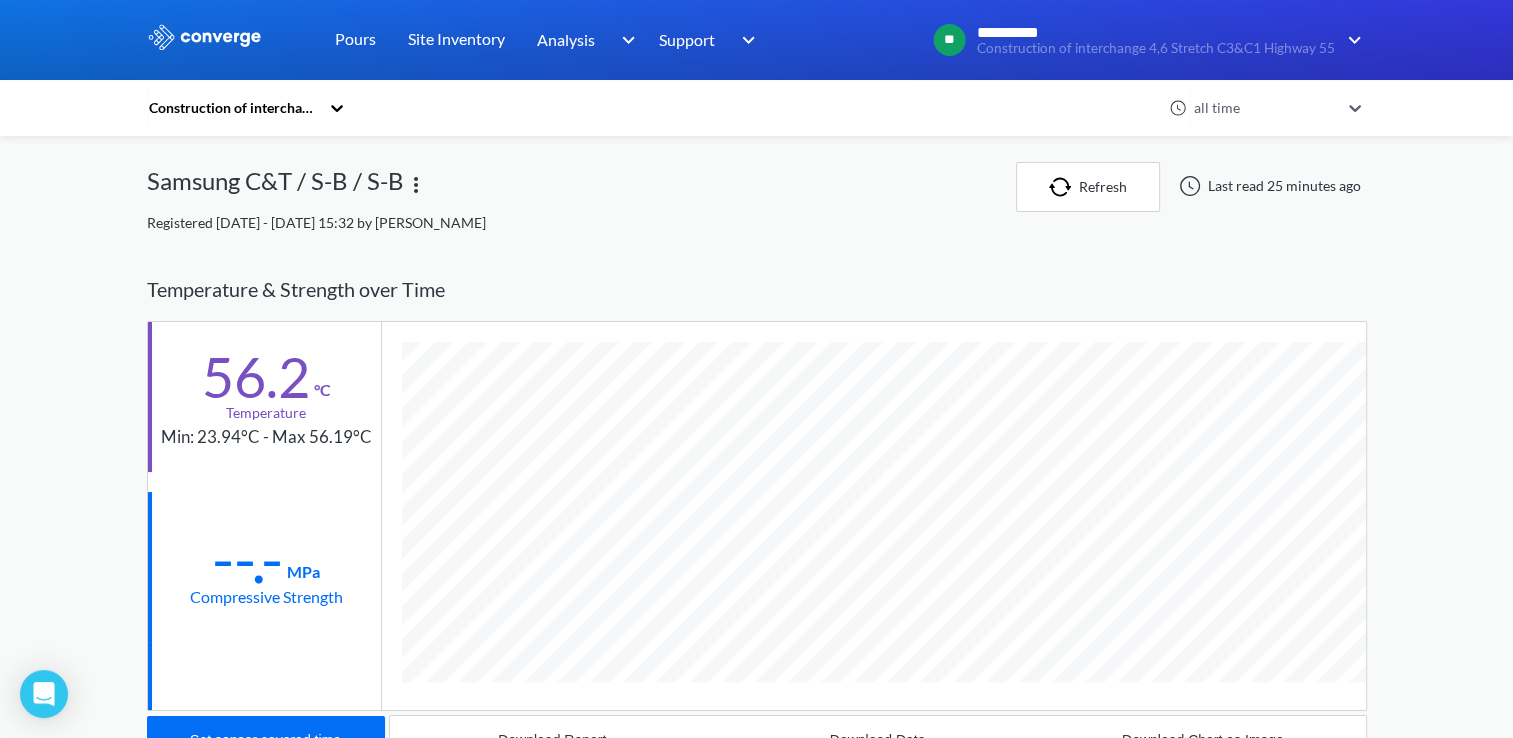 scroll, scrollTop: 998888, scrollLeft: 998780, axis: both 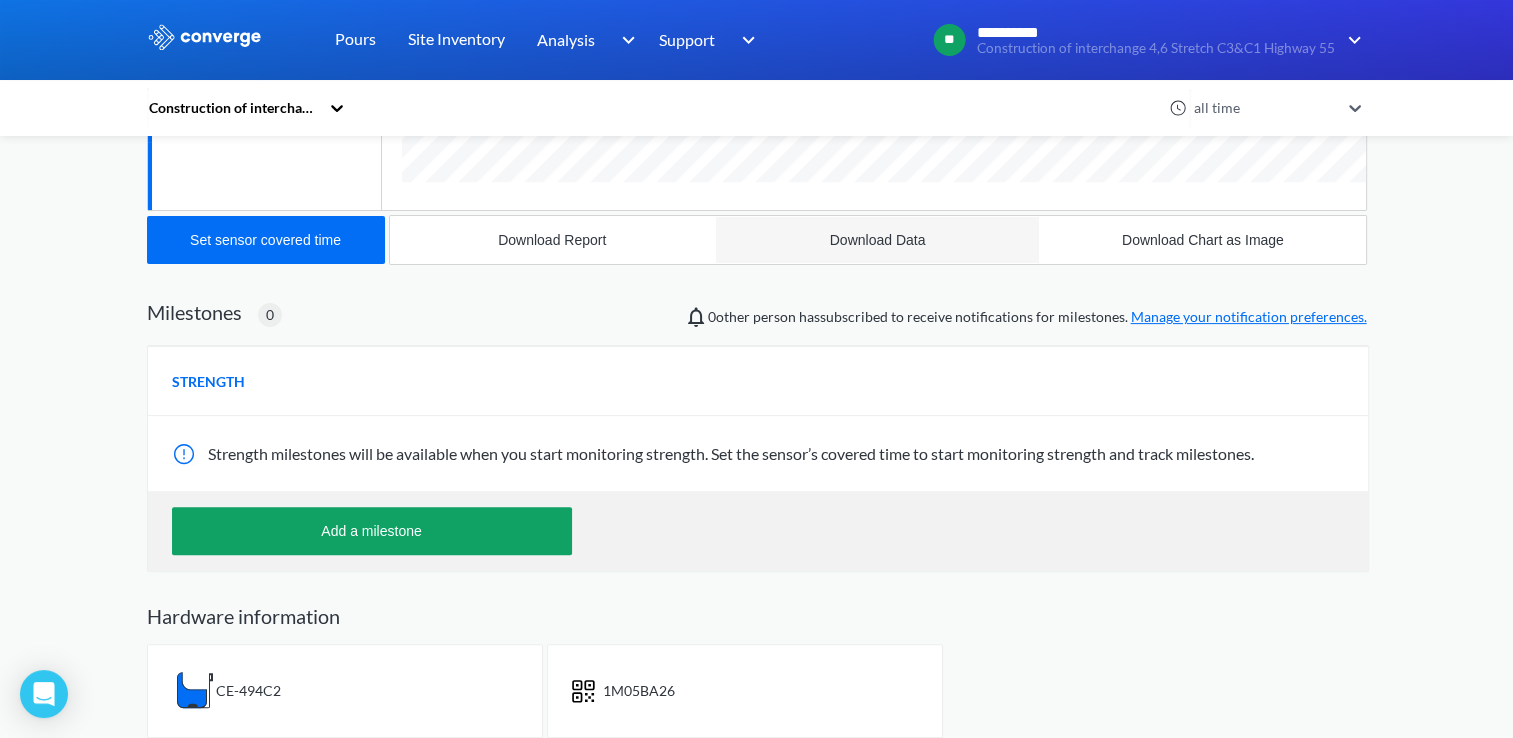 click on "Download Data" at bounding box center (878, 240) 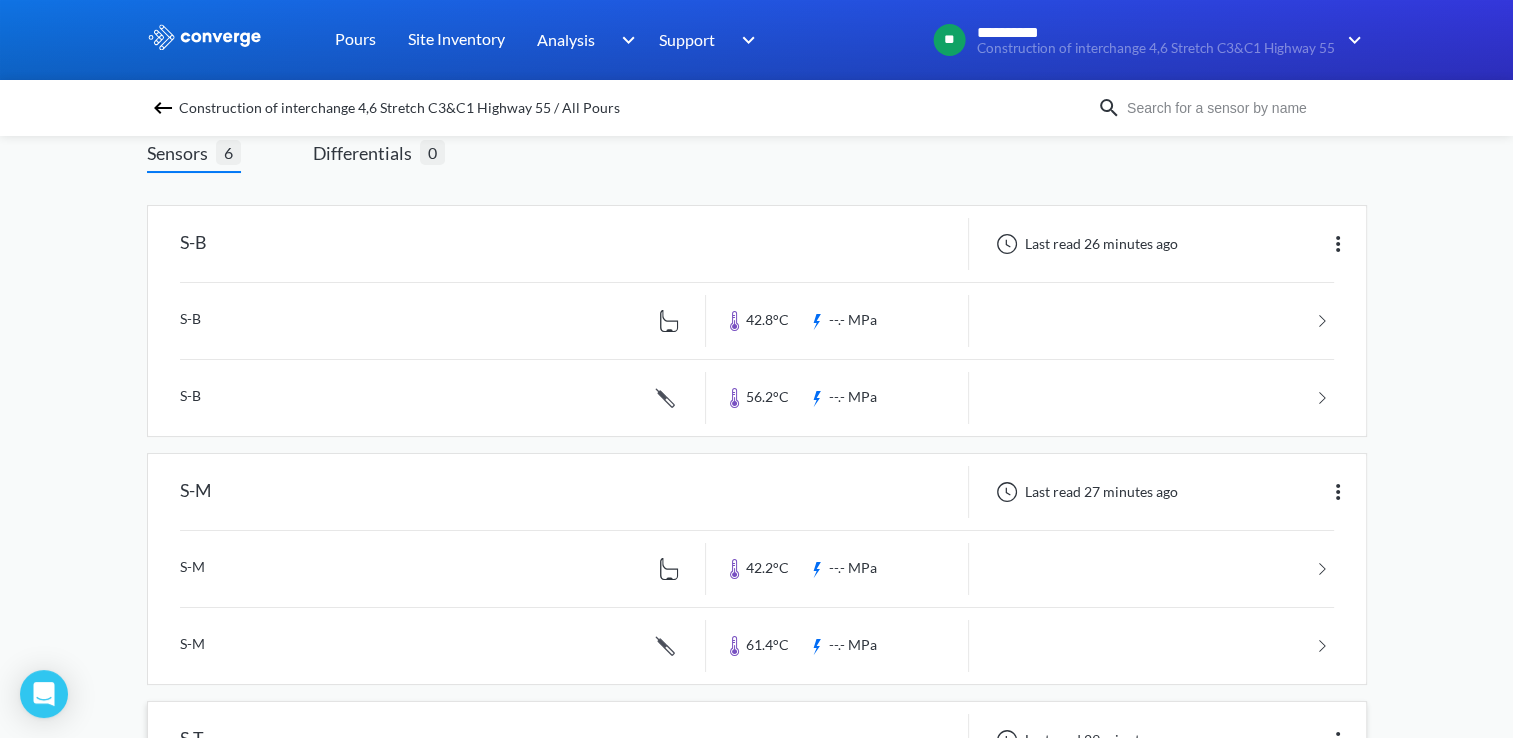 scroll, scrollTop: 300, scrollLeft: 0, axis: vertical 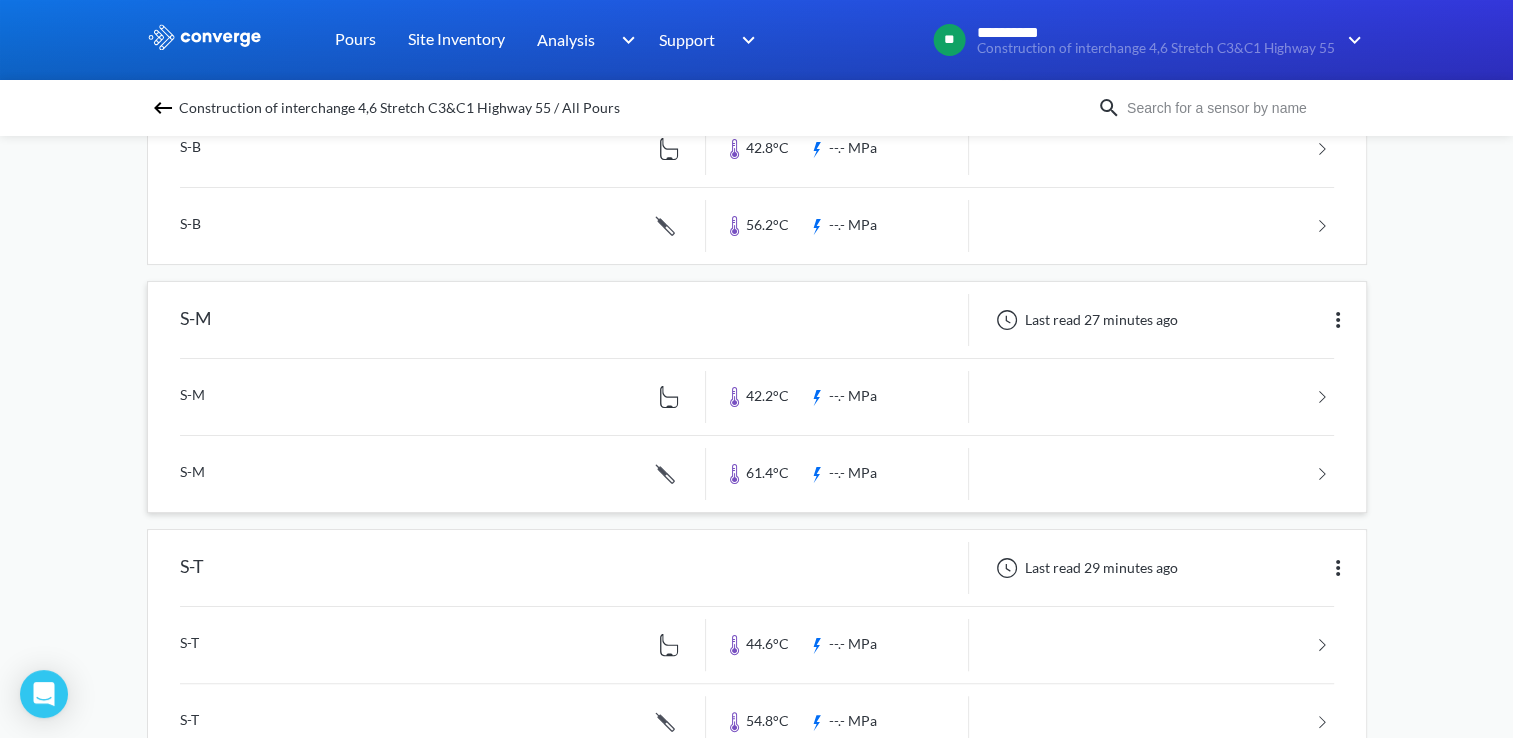 click at bounding box center [757, 397] 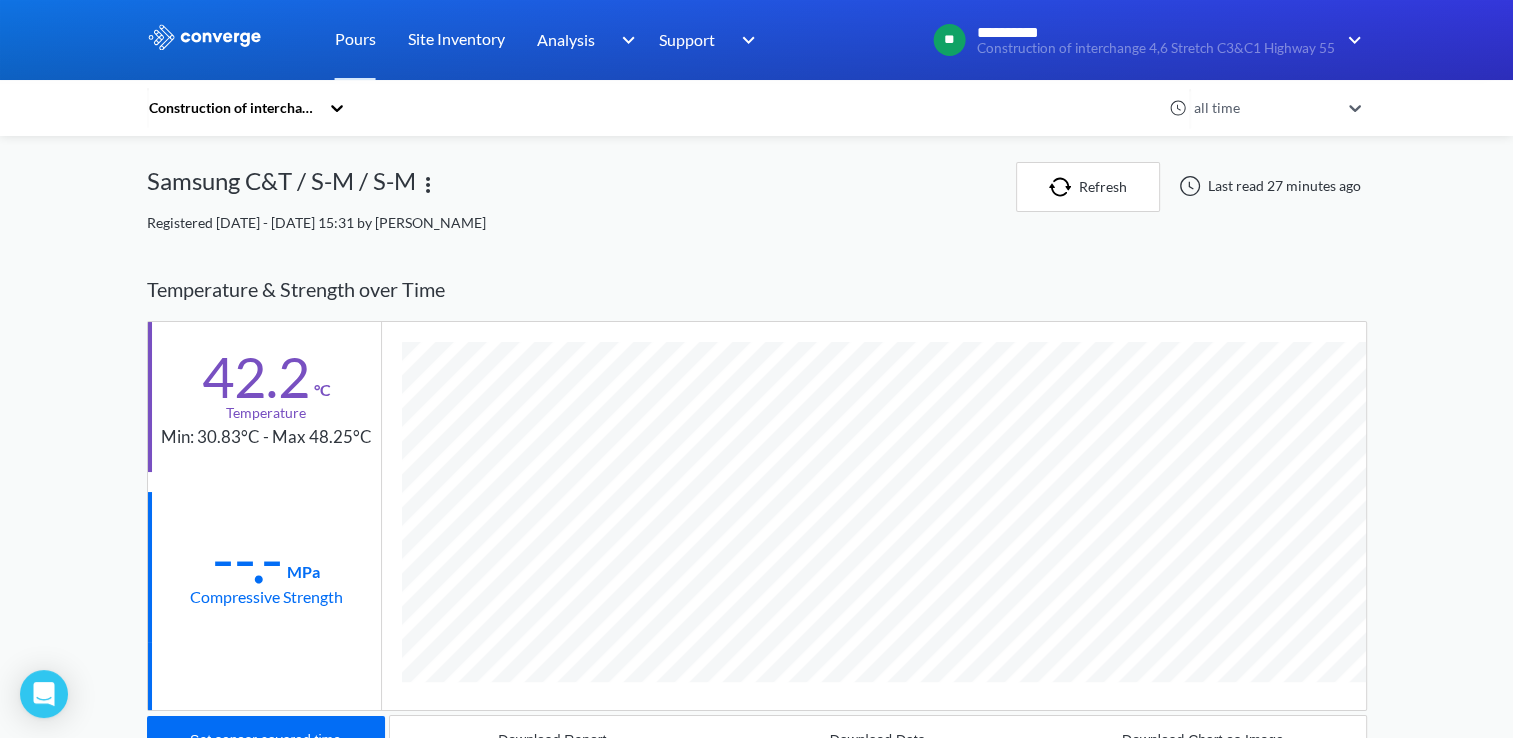 scroll, scrollTop: 998925, scrollLeft: 998780, axis: both 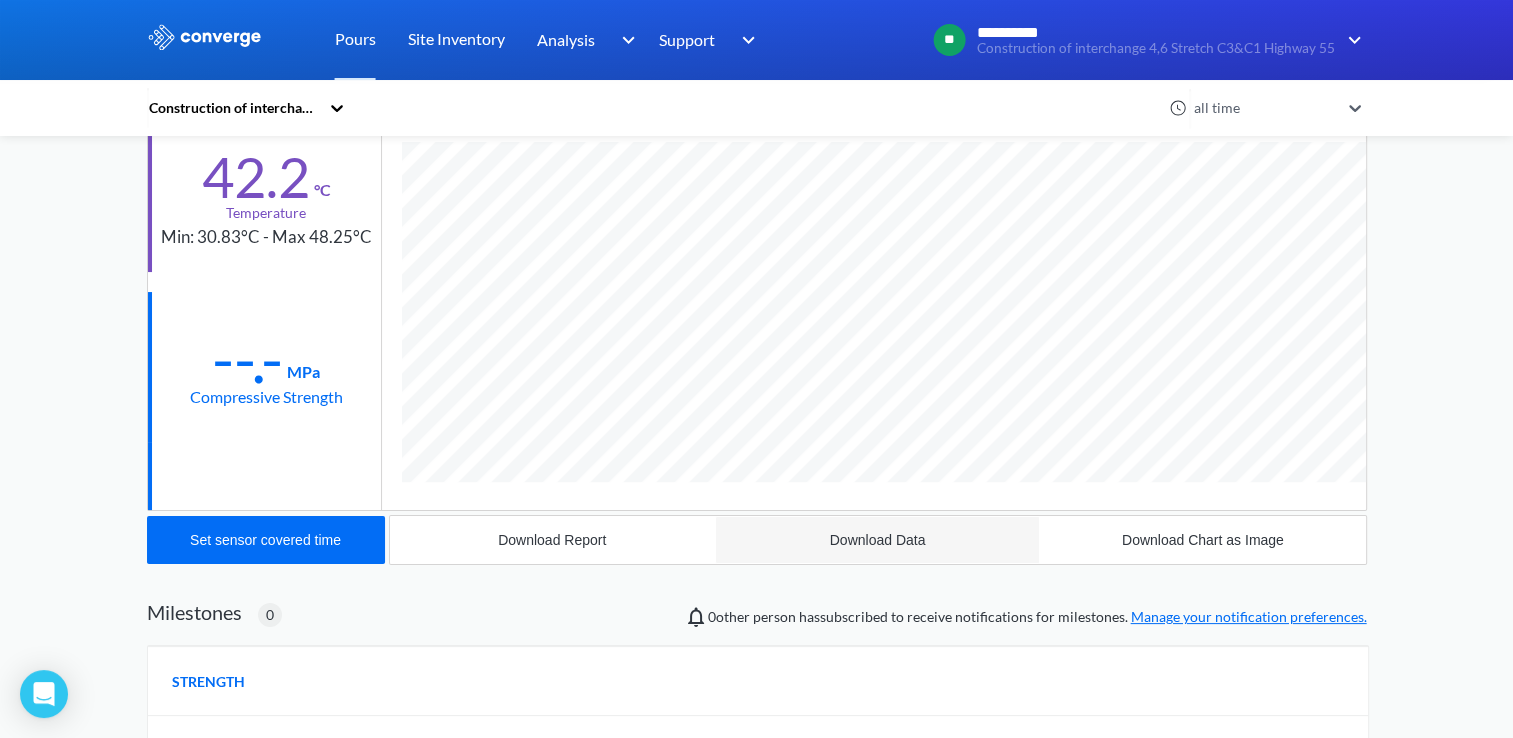 click on "Download Data" at bounding box center [878, 540] 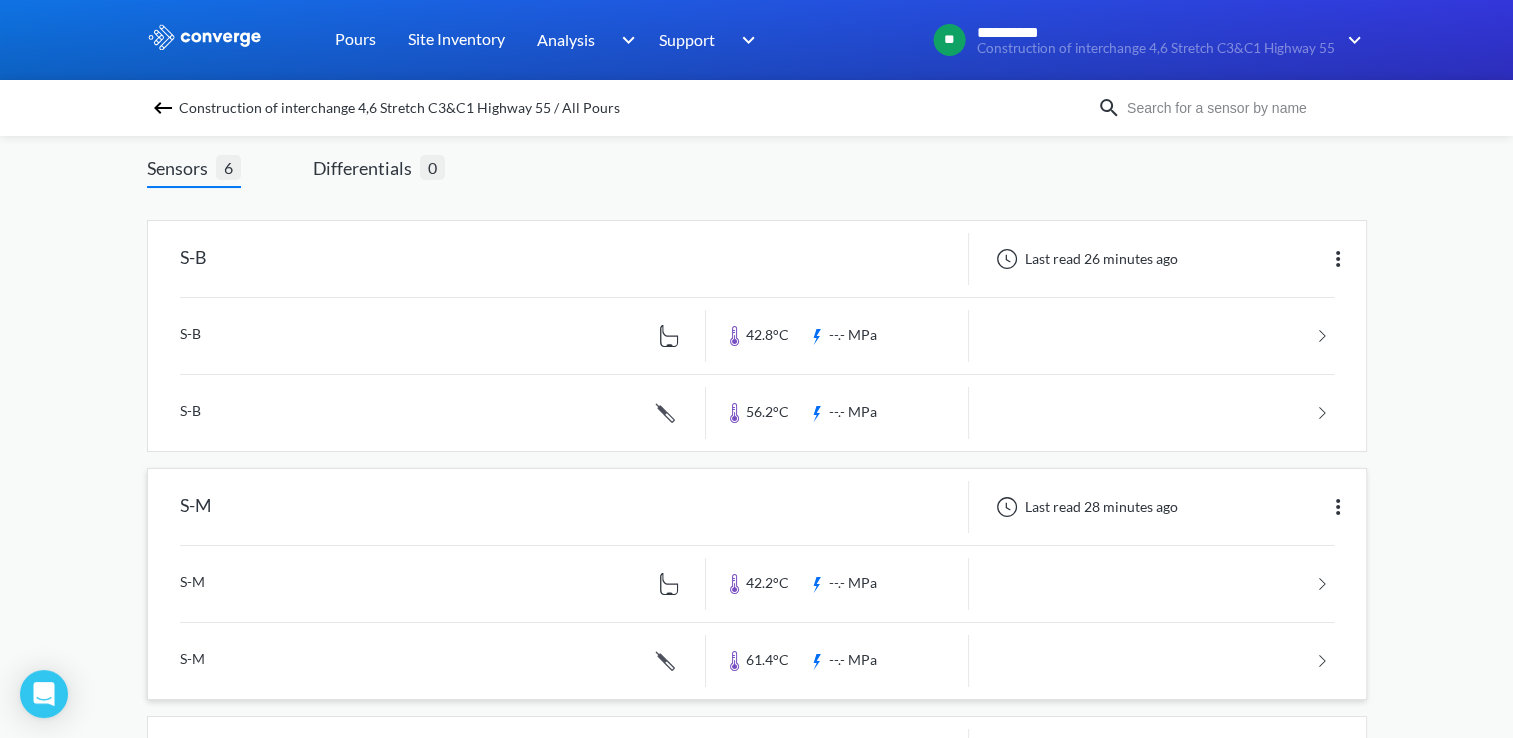 scroll, scrollTop: 200, scrollLeft: 0, axis: vertical 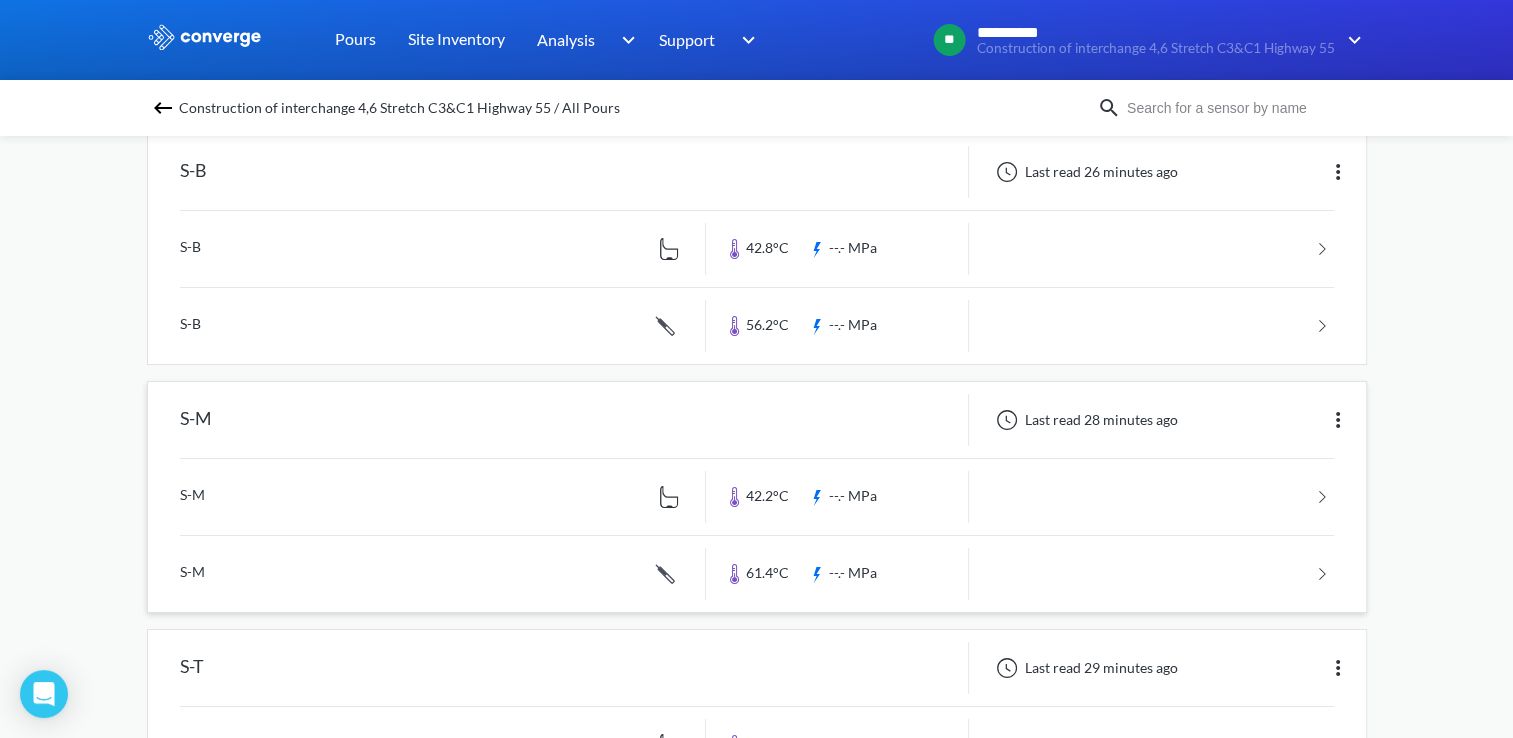 click on "S-M Last read 28 minutes ago S-M 42.2°C   --.- MPa S-M 61.4°C   --.- MPa" at bounding box center [757, 497] 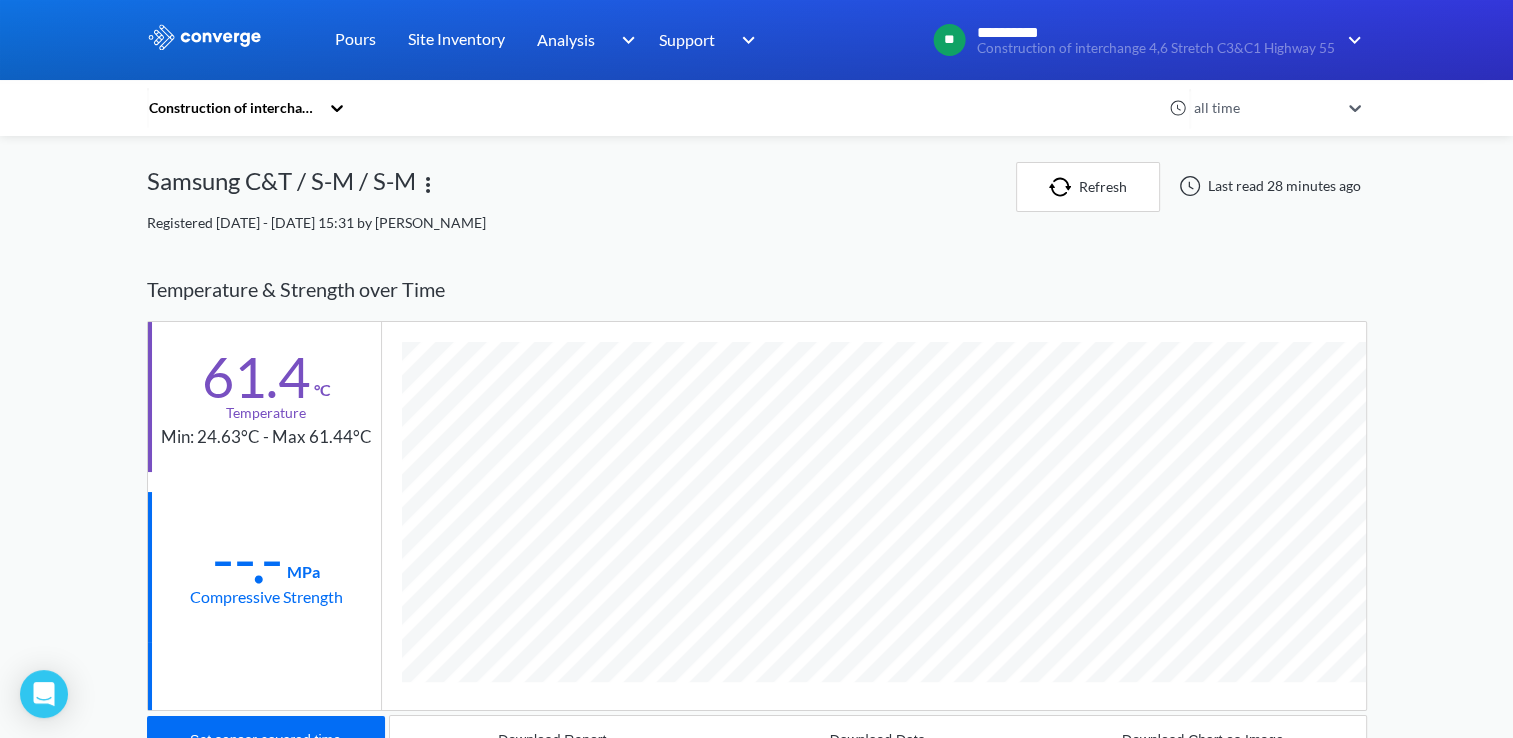 scroll, scrollTop: 998925, scrollLeft: 998780, axis: both 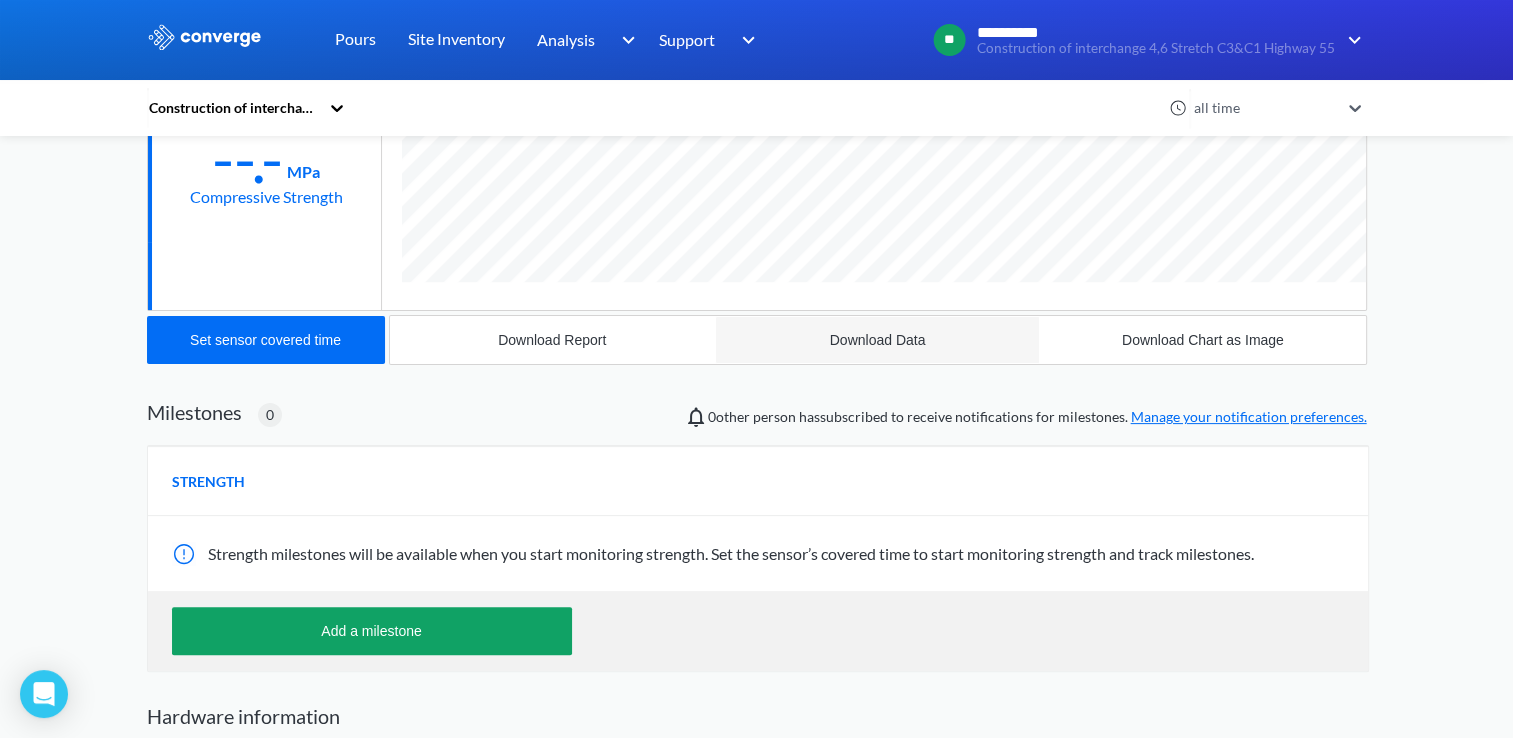 click on "Download Data" at bounding box center [878, 340] 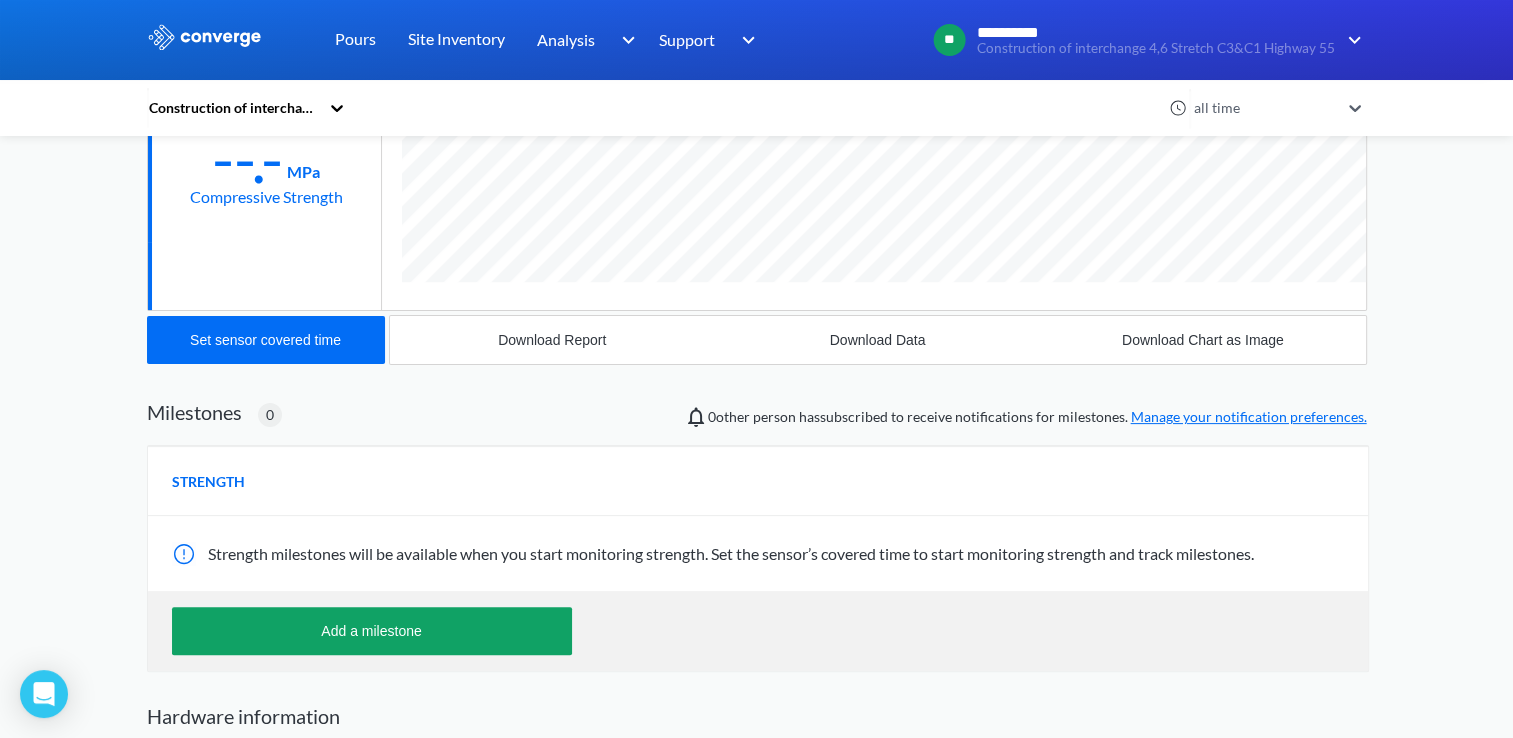 drag, startPoint x: 743, startPoint y: 302, endPoint x: 737, endPoint y: 313, distance: 12.529964 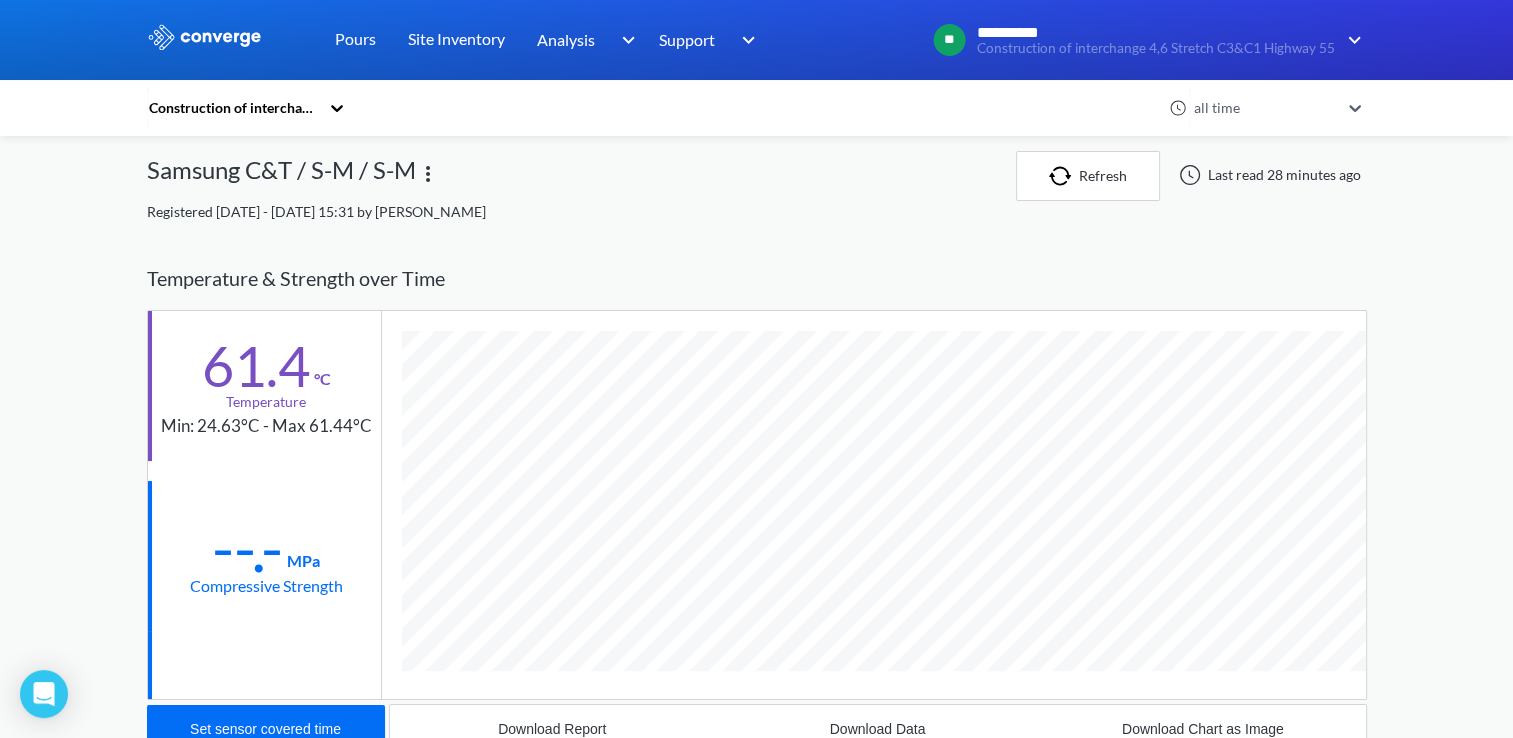 scroll, scrollTop: 0, scrollLeft: 0, axis: both 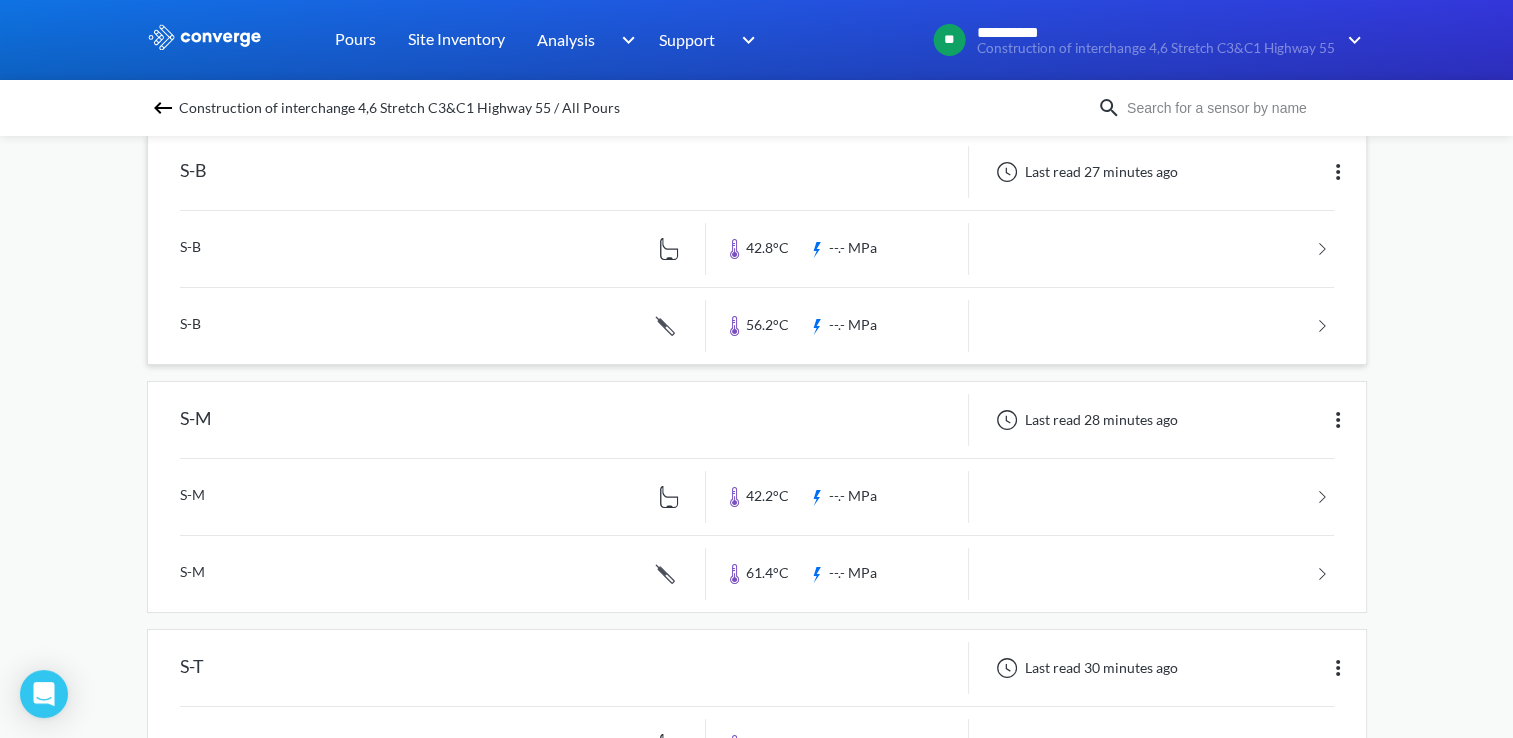 click at bounding box center [757, 326] 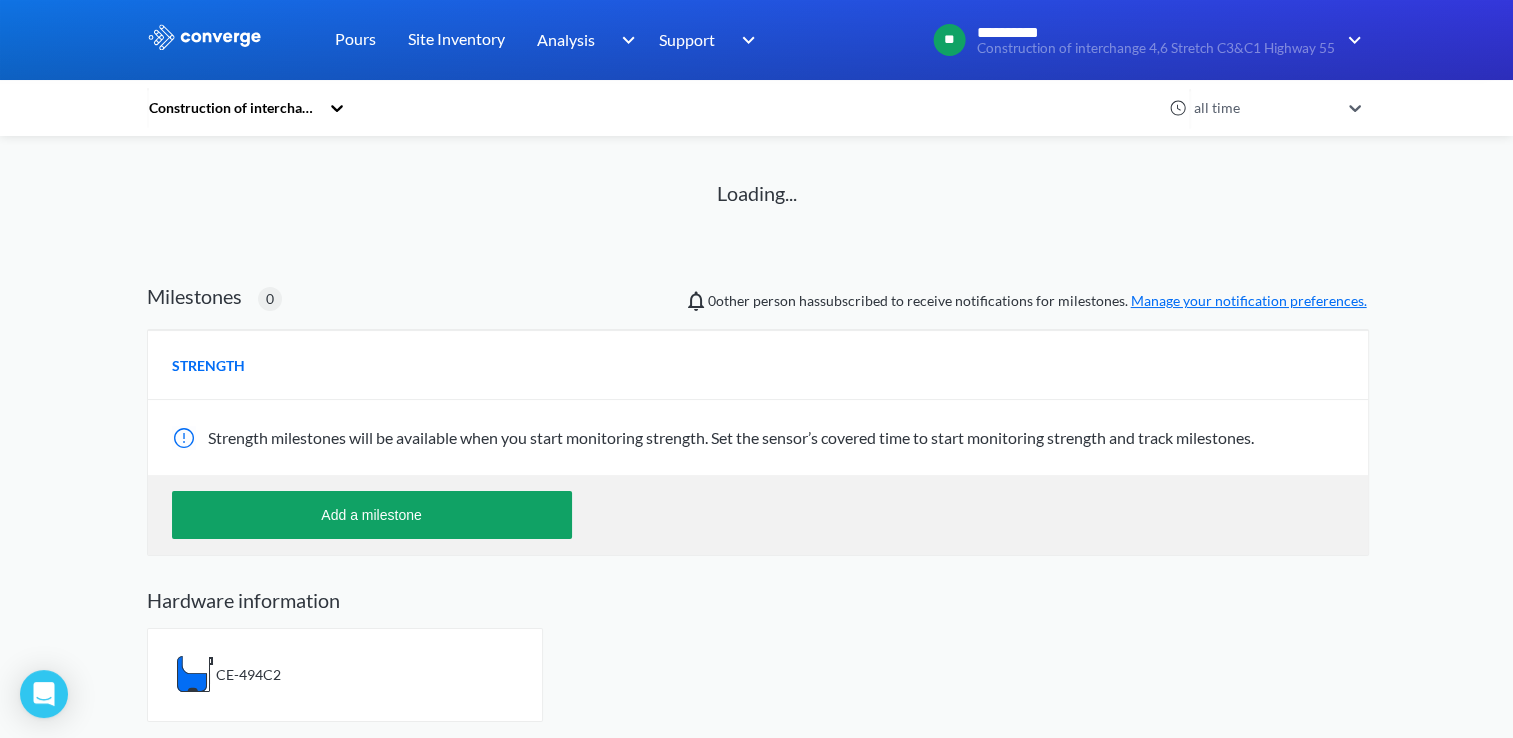 scroll, scrollTop: 0, scrollLeft: 0, axis: both 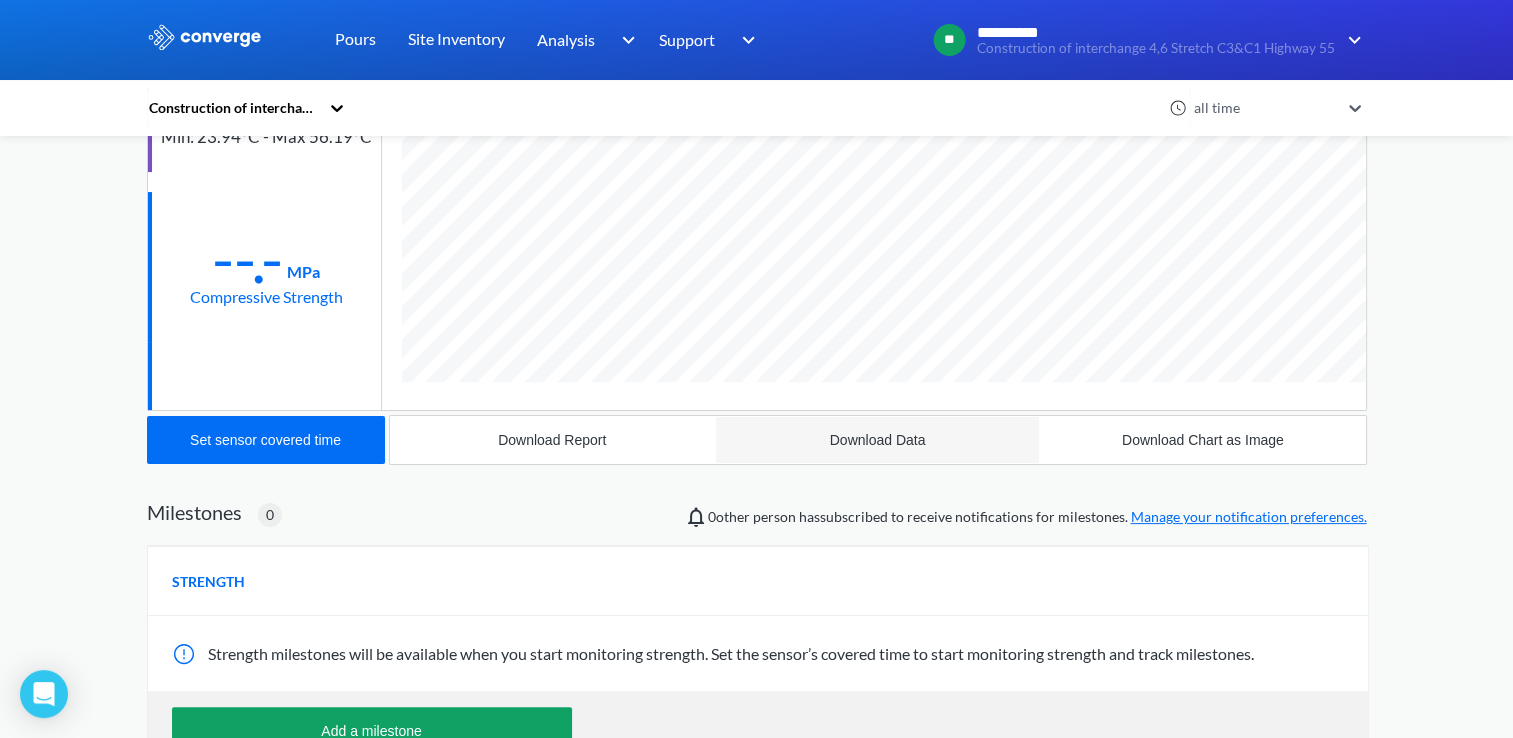 click on "Download Data" at bounding box center [878, 440] 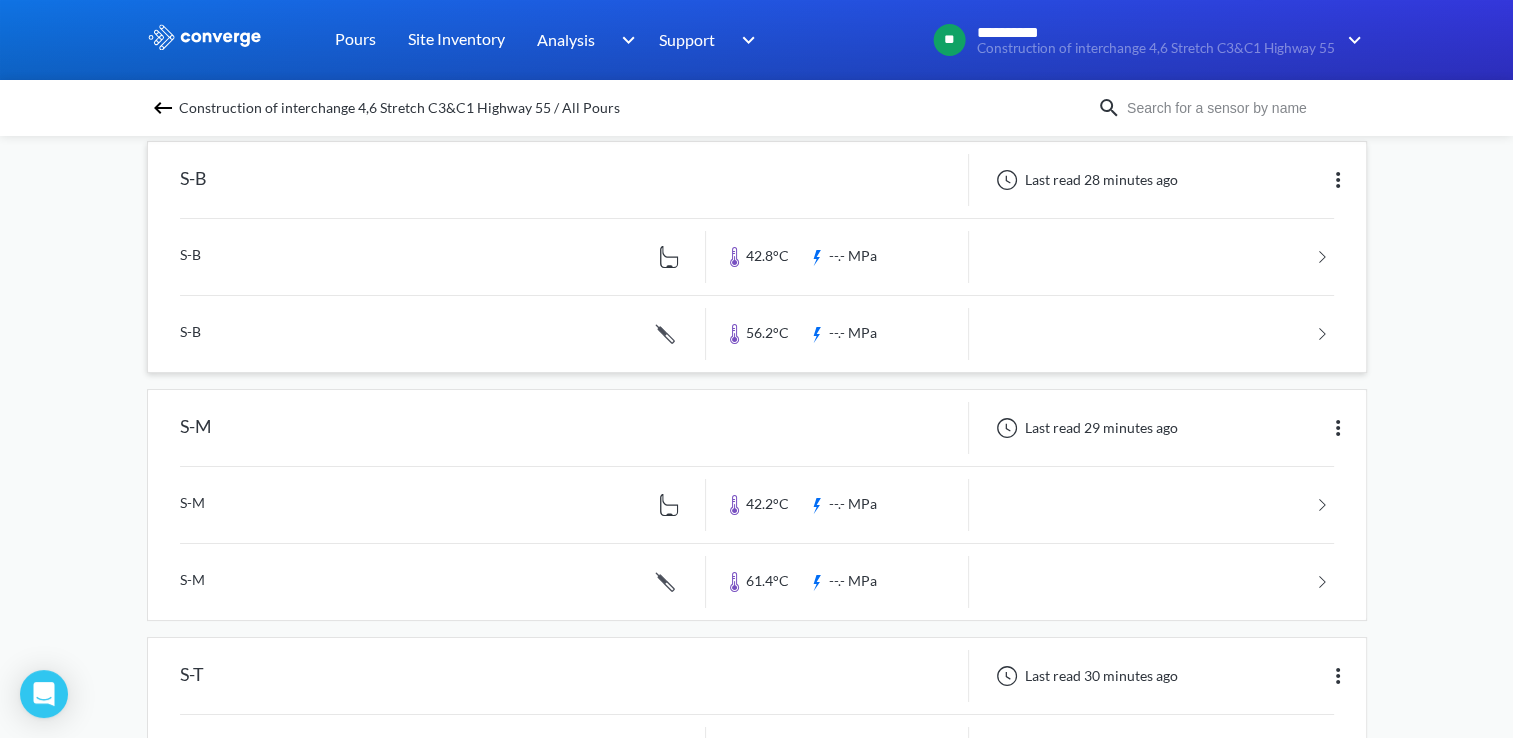 scroll, scrollTop: 400, scrollLeft: 0, axis: vertical 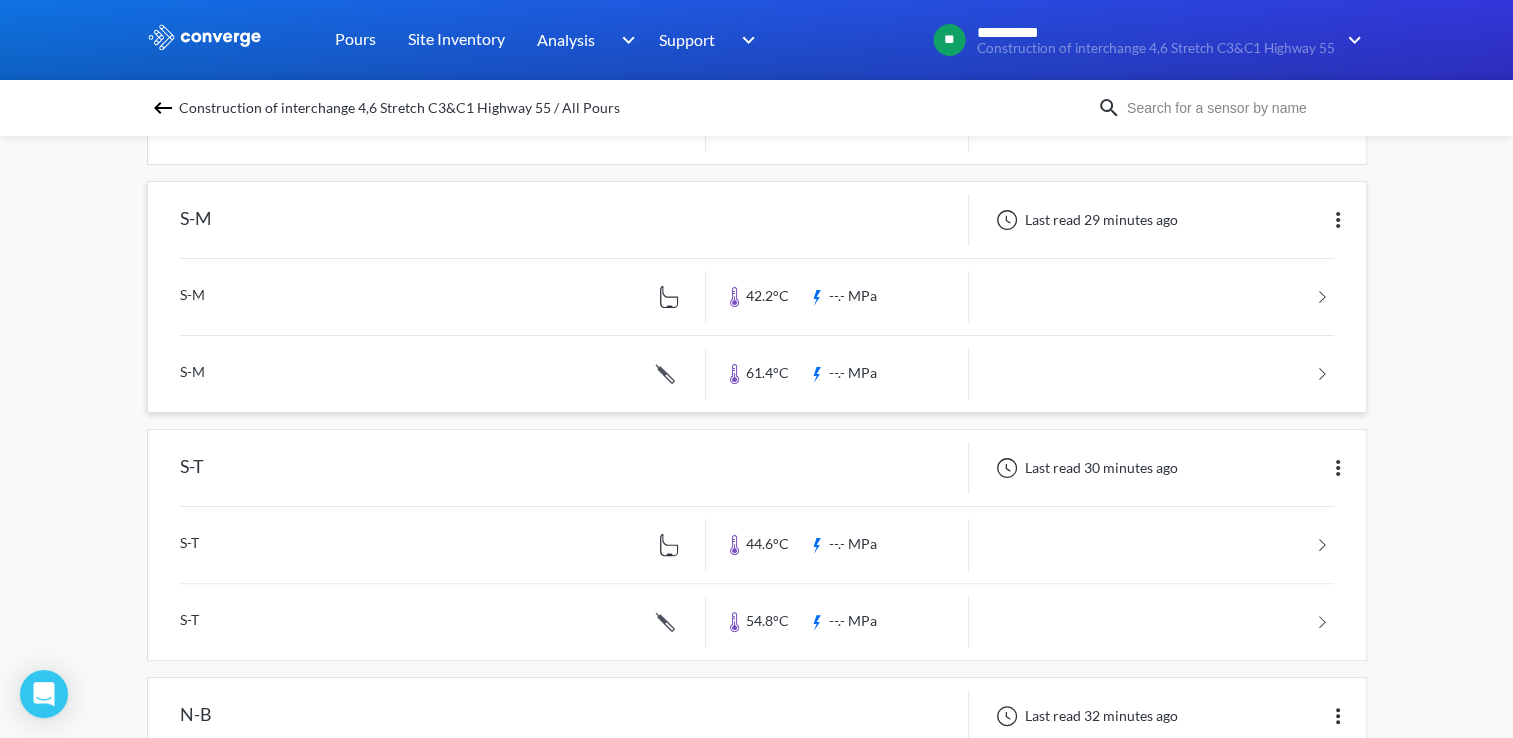 click at bounding box center [757, 374] 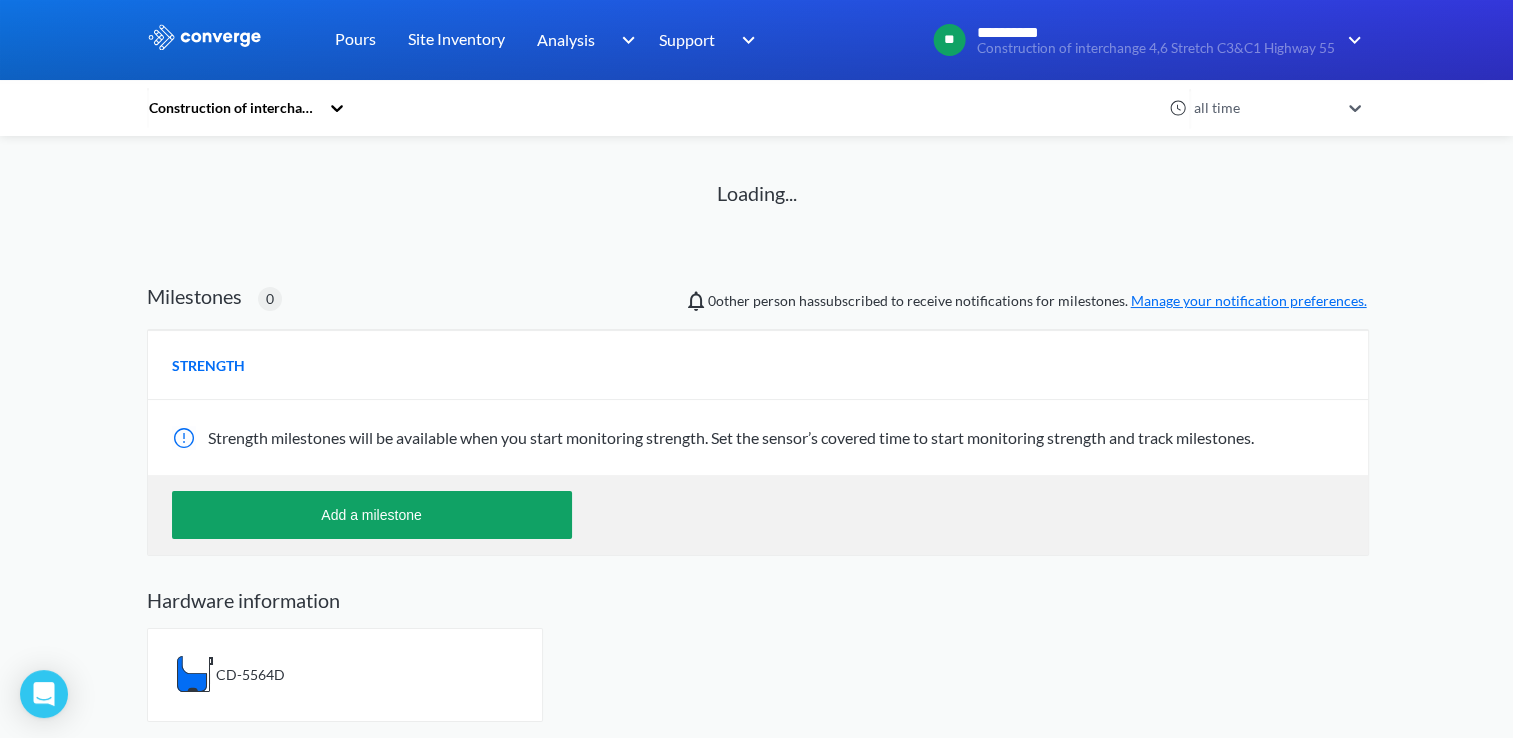 scroll, scrollTop: 0, scrollLeft: 0, axis: both 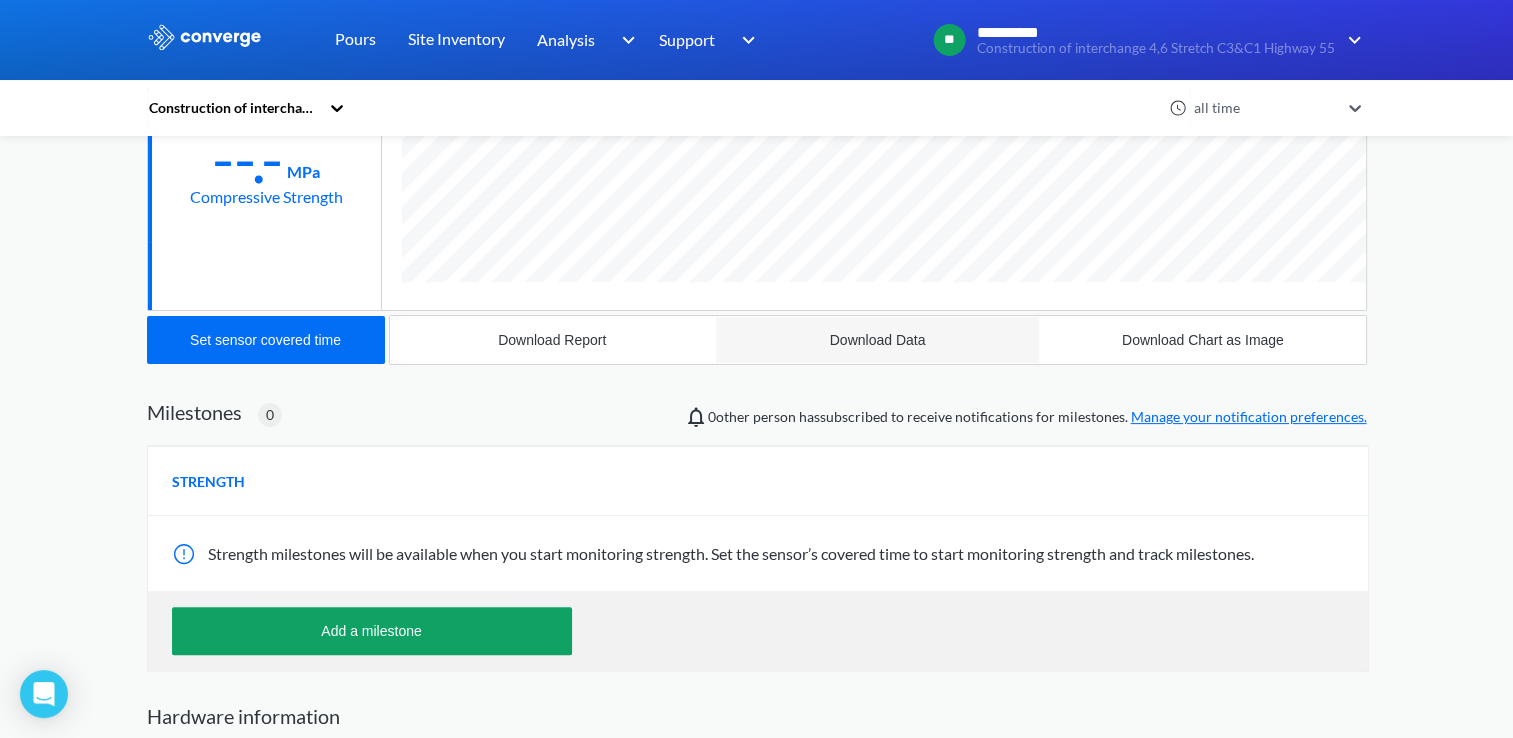 click on "Download Data" at bounding box center (878, 340) 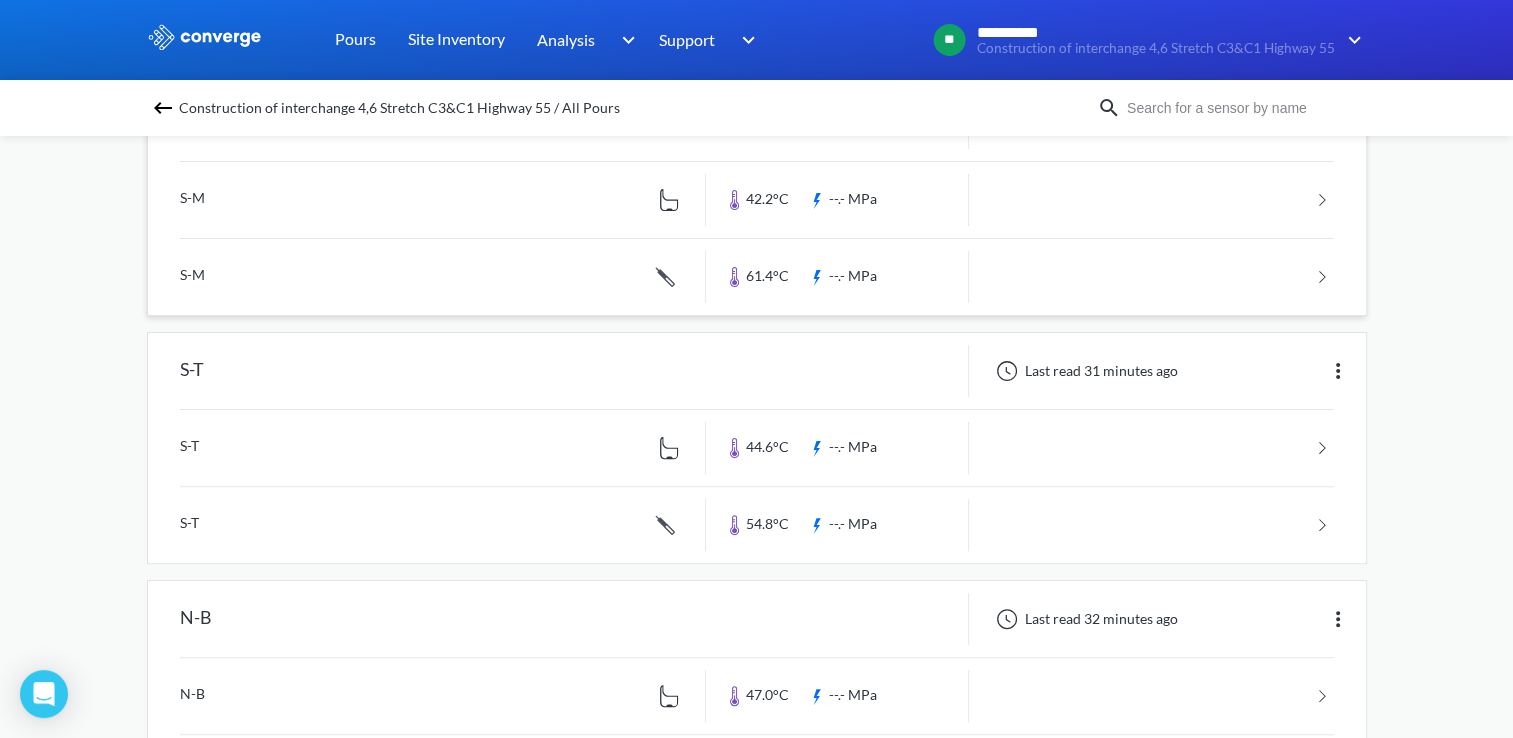 scroll, scrollTop: 500, scrollLeft: 0, axis: vertical 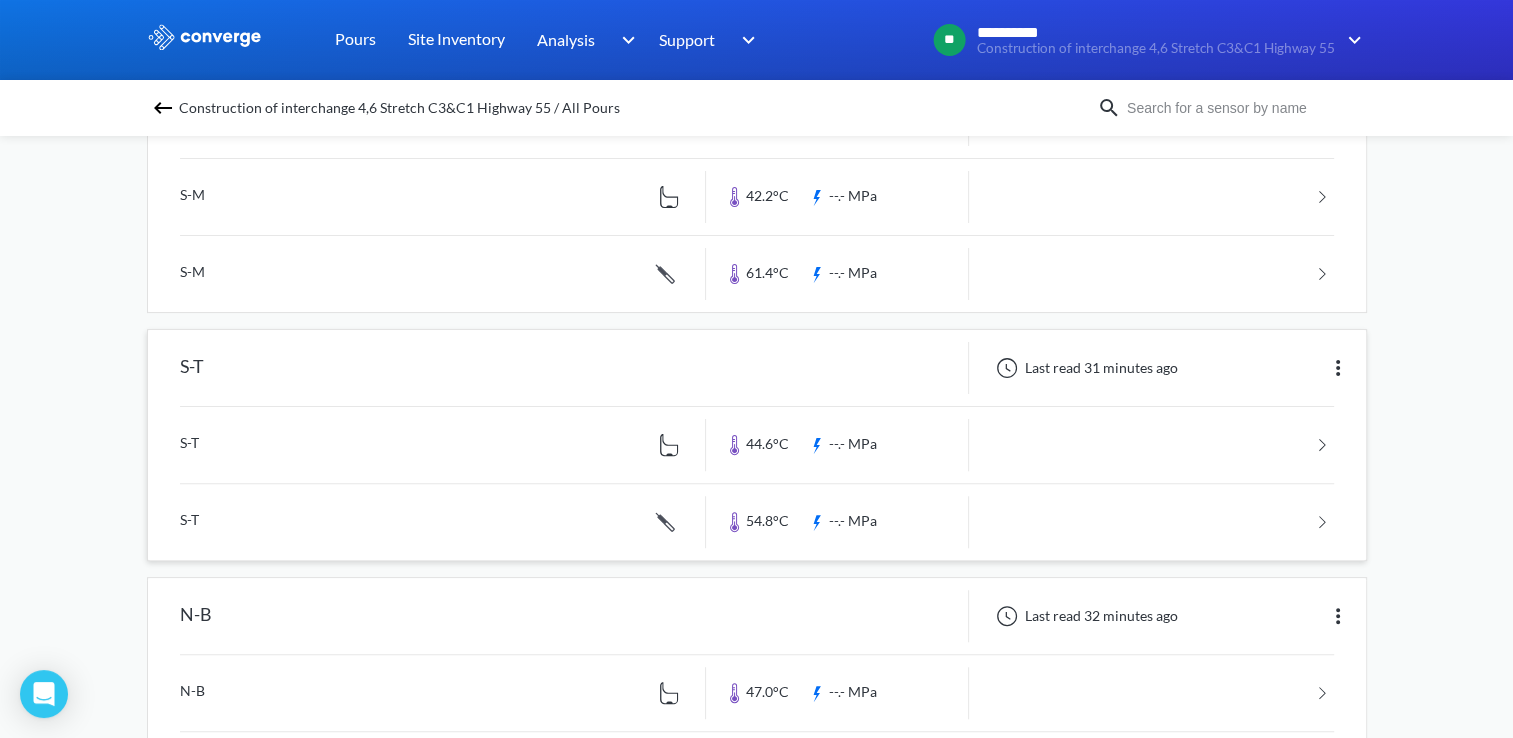 click at bounding box center [757, 522] 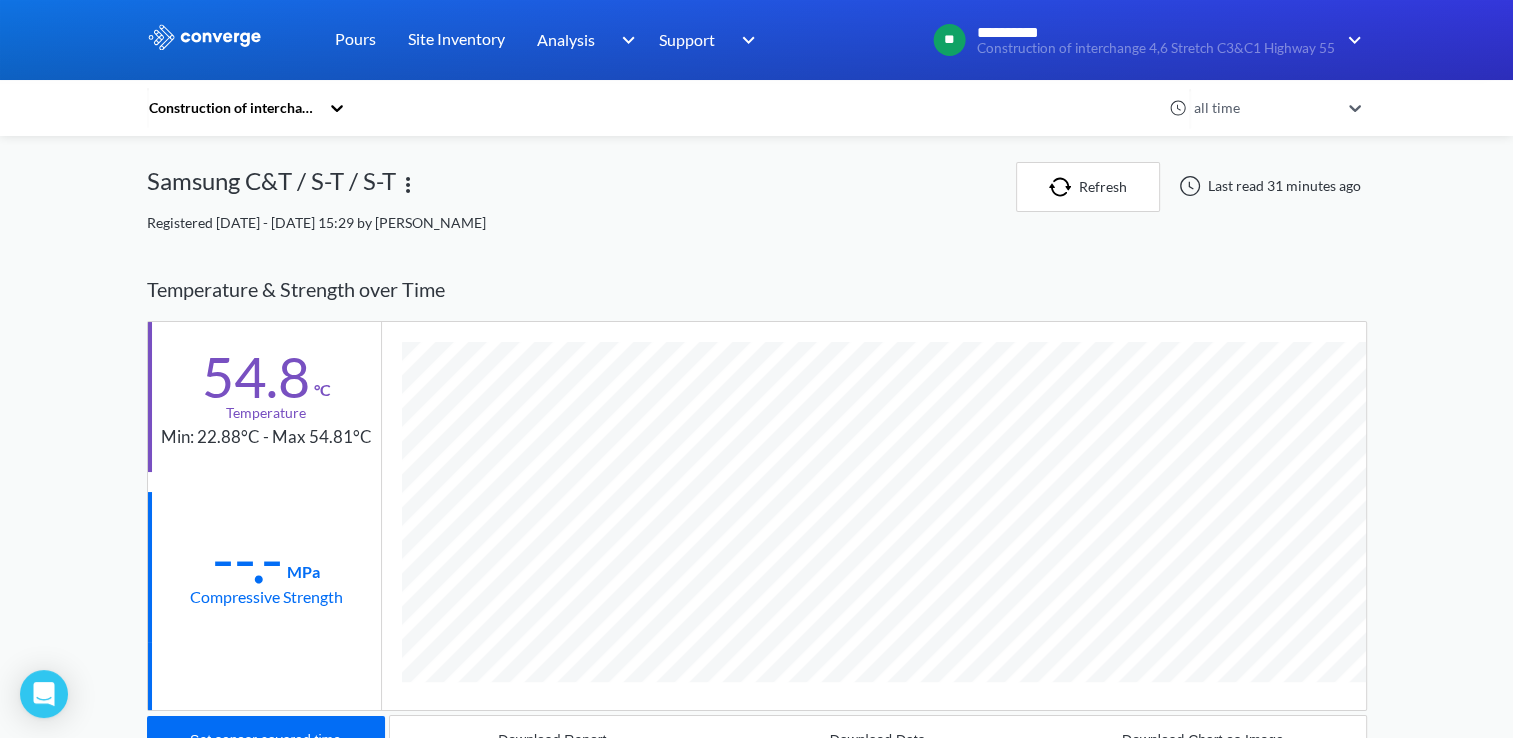 scroll, scrollTop: 0, scrollLeft: 0, axis: both 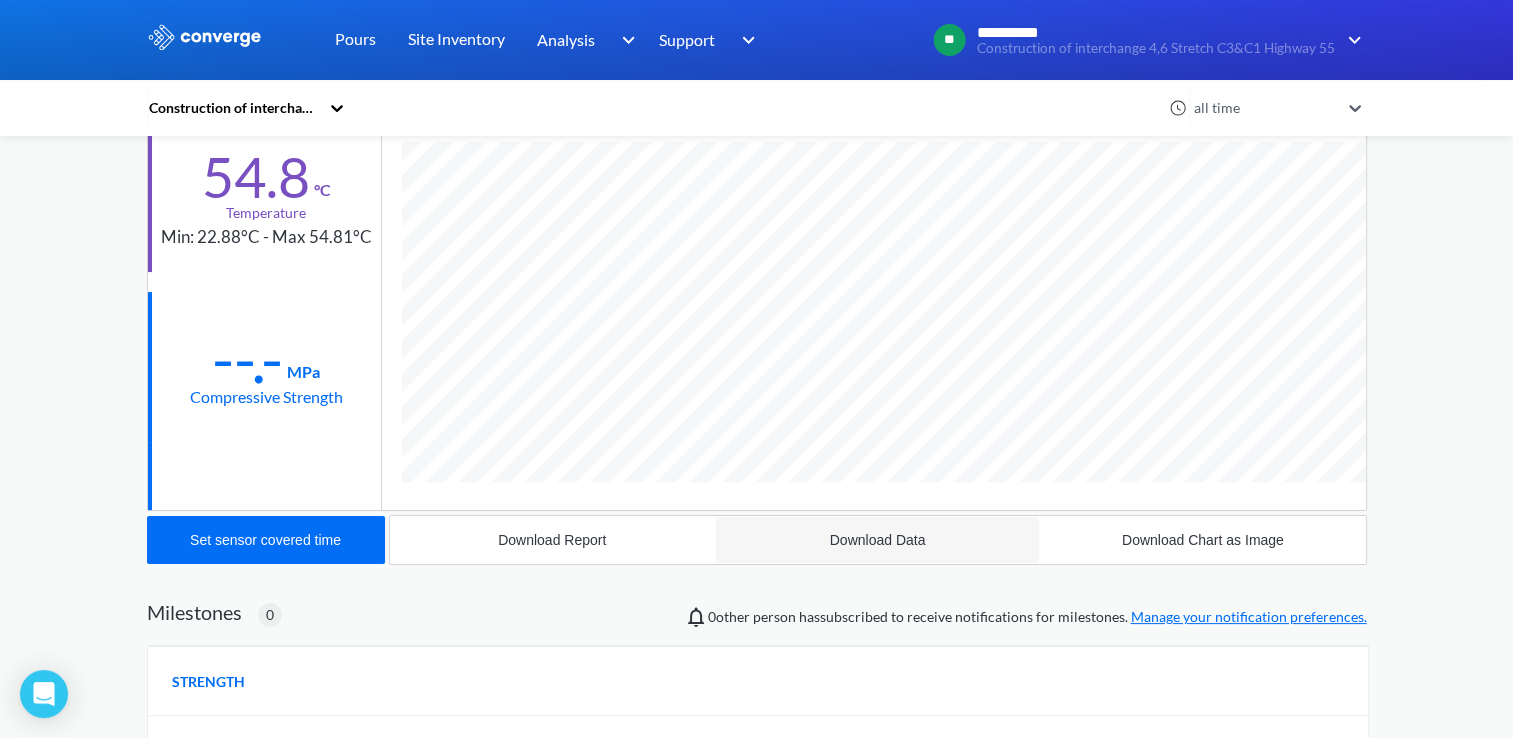 click on "Download Data" at bounding box center [877, 540] 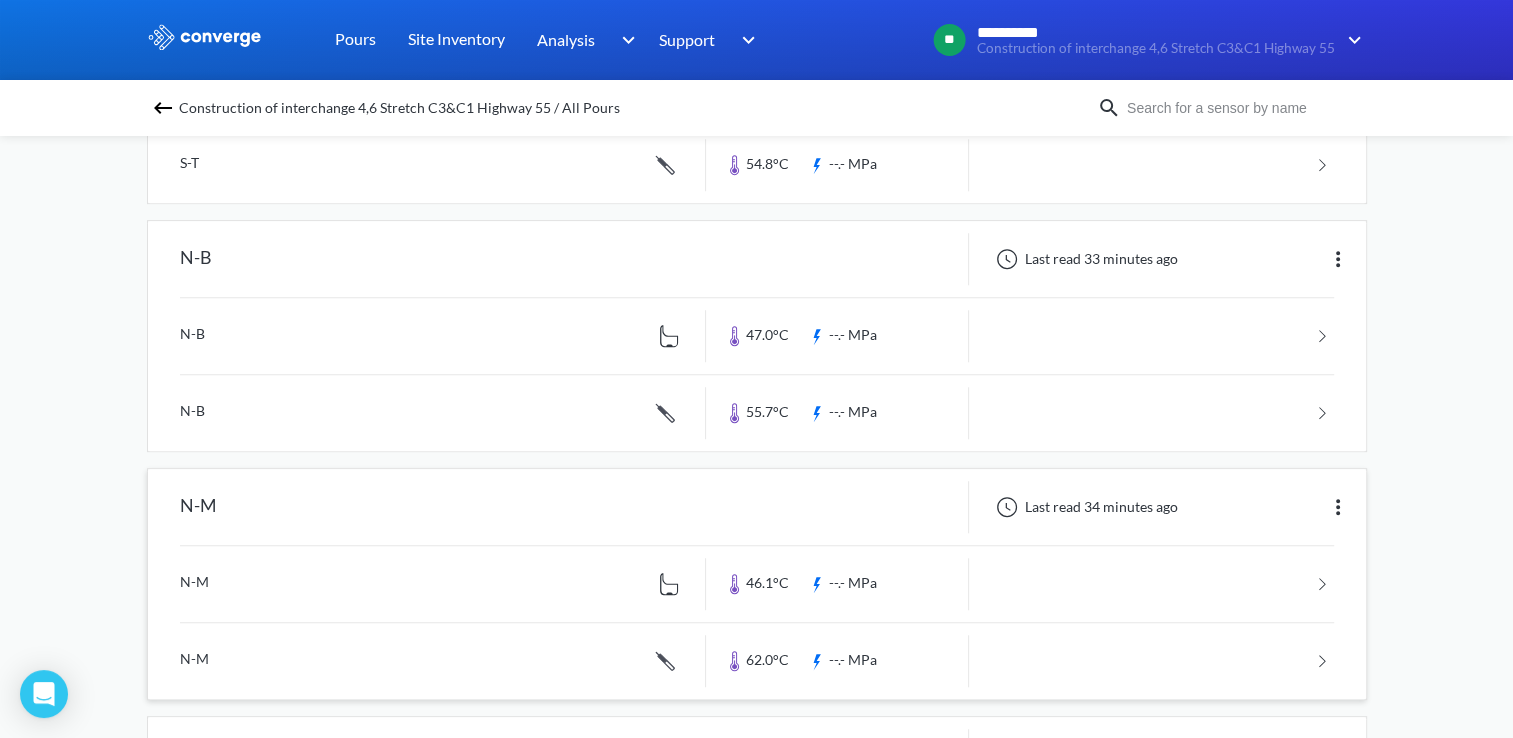 scroll, scrollTop: 900, scrollLeft: 0, axis: vertical 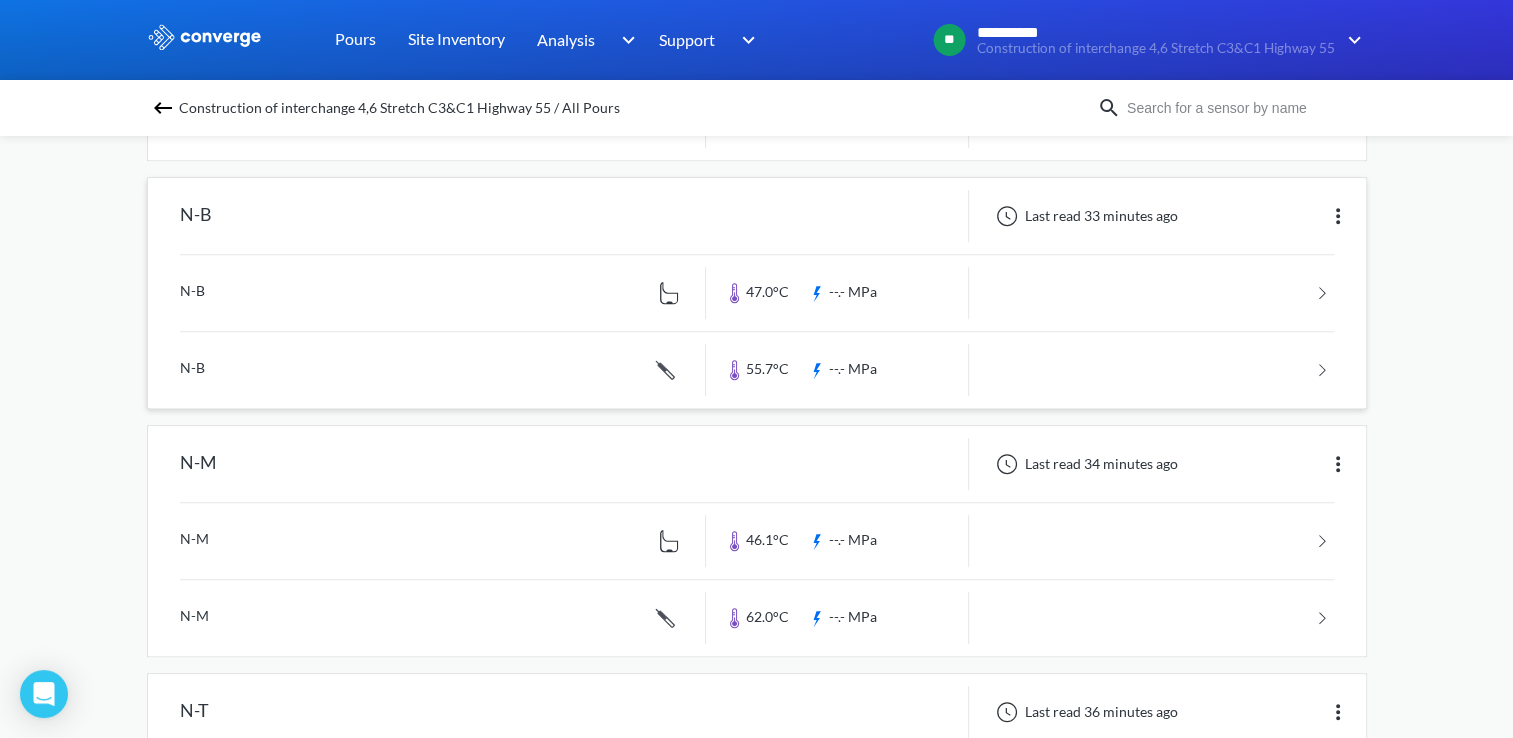 click at bounding box center (757, 370) 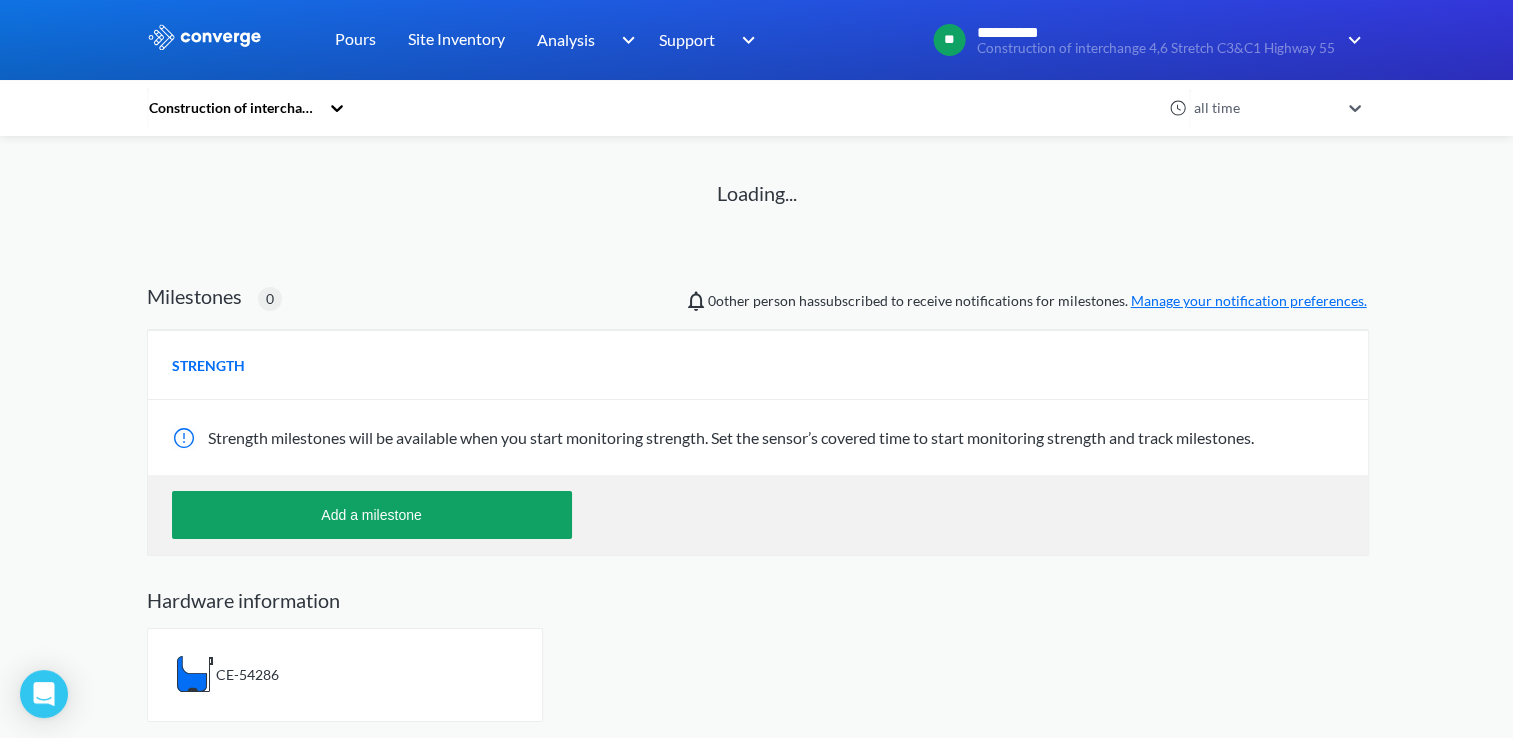 scroll, scrollTop: 0, scrollLeft: 0, axis: both 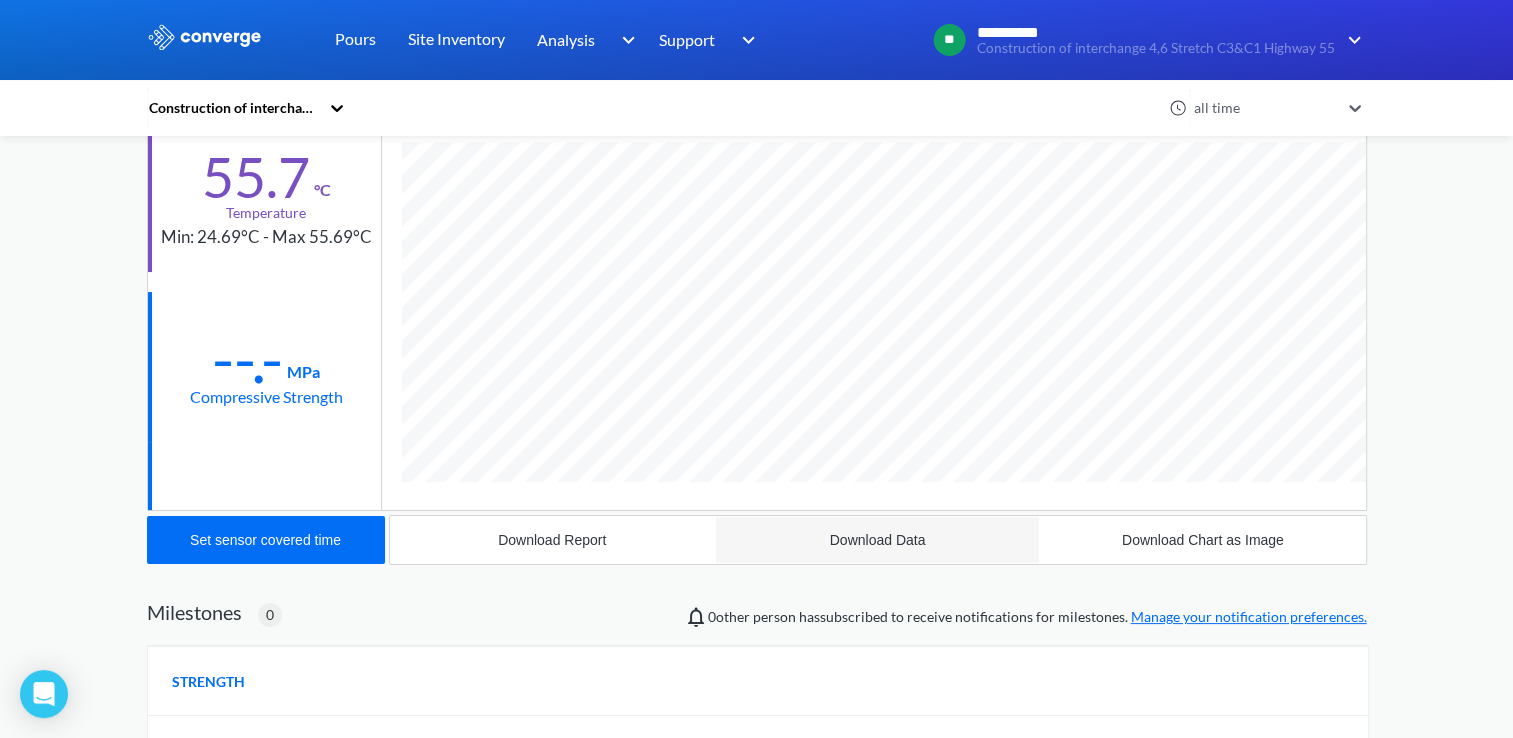click on "Download Data" at bounding box center [877, 540] 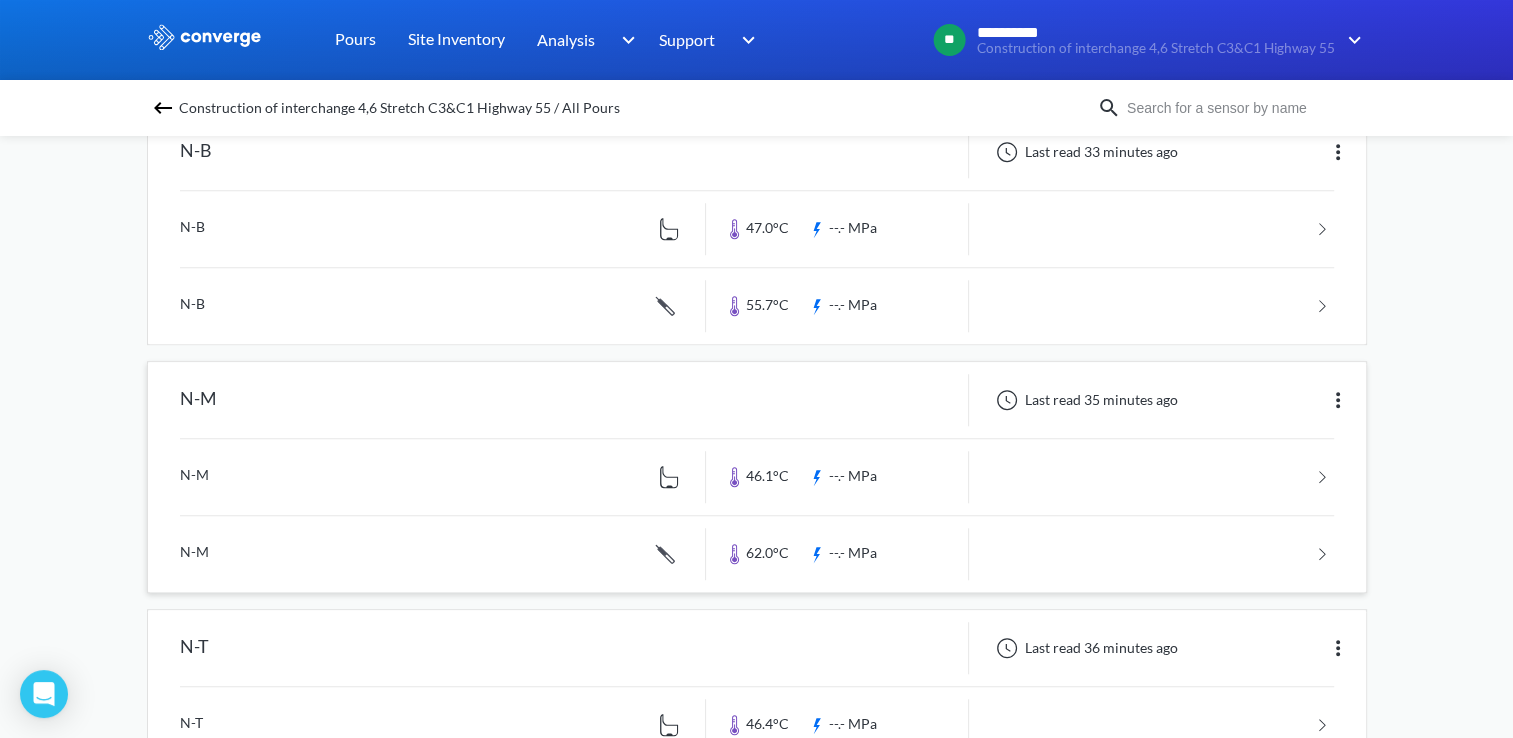 scroll, scrollTop: 1000, scrollLeft: 0, axis: vertical 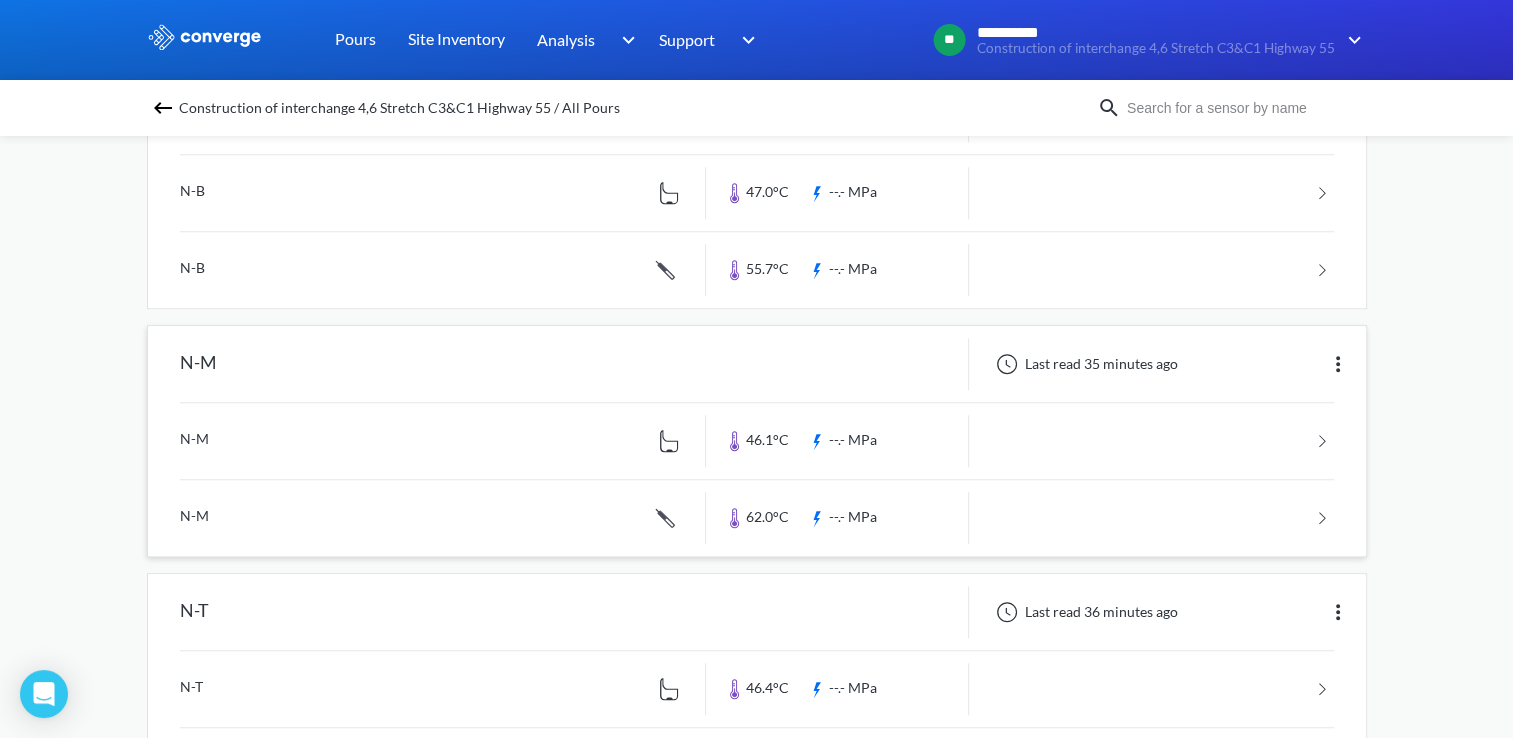 click at bounding box center (757, 518) 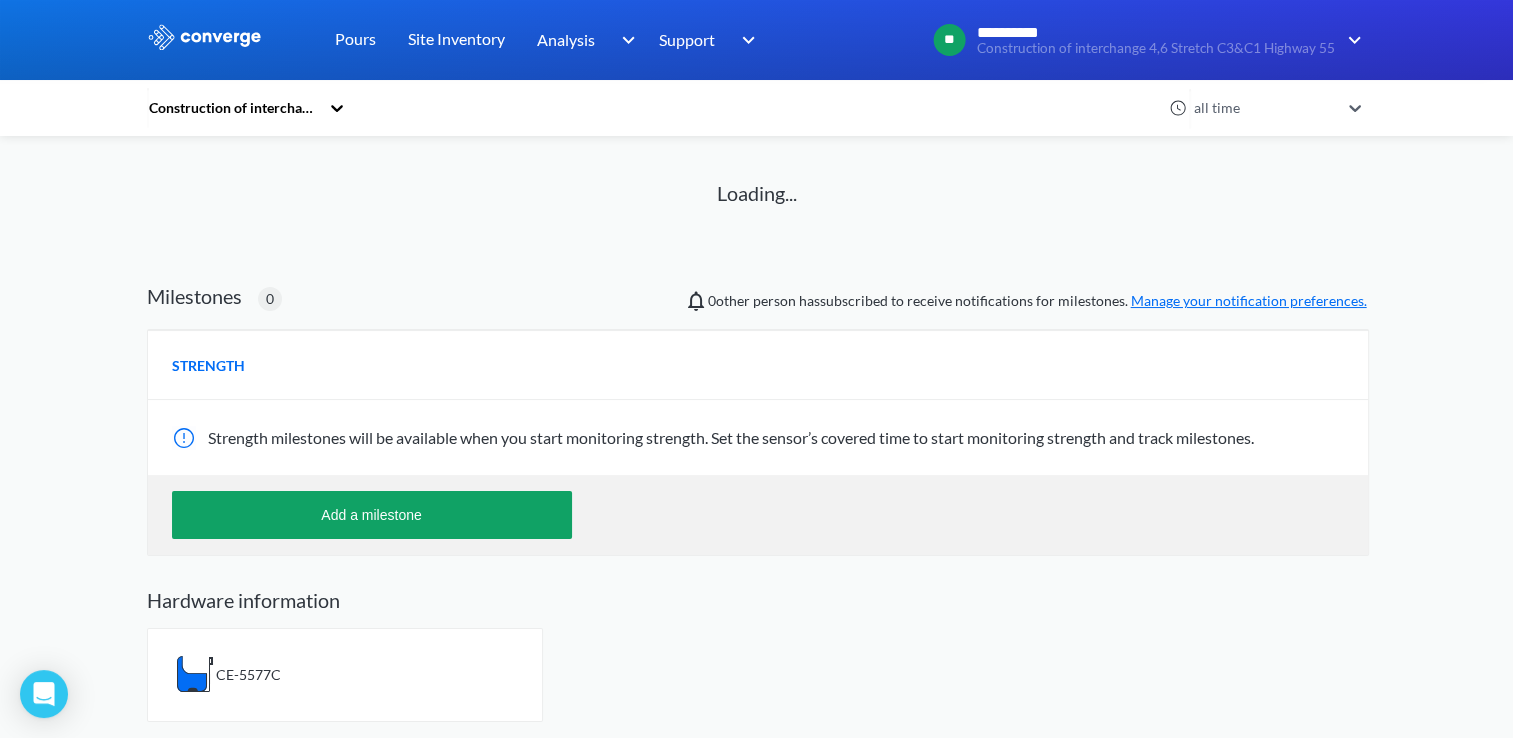 scroll, scrollTop: 0, scrollLeft: 0, axis: both 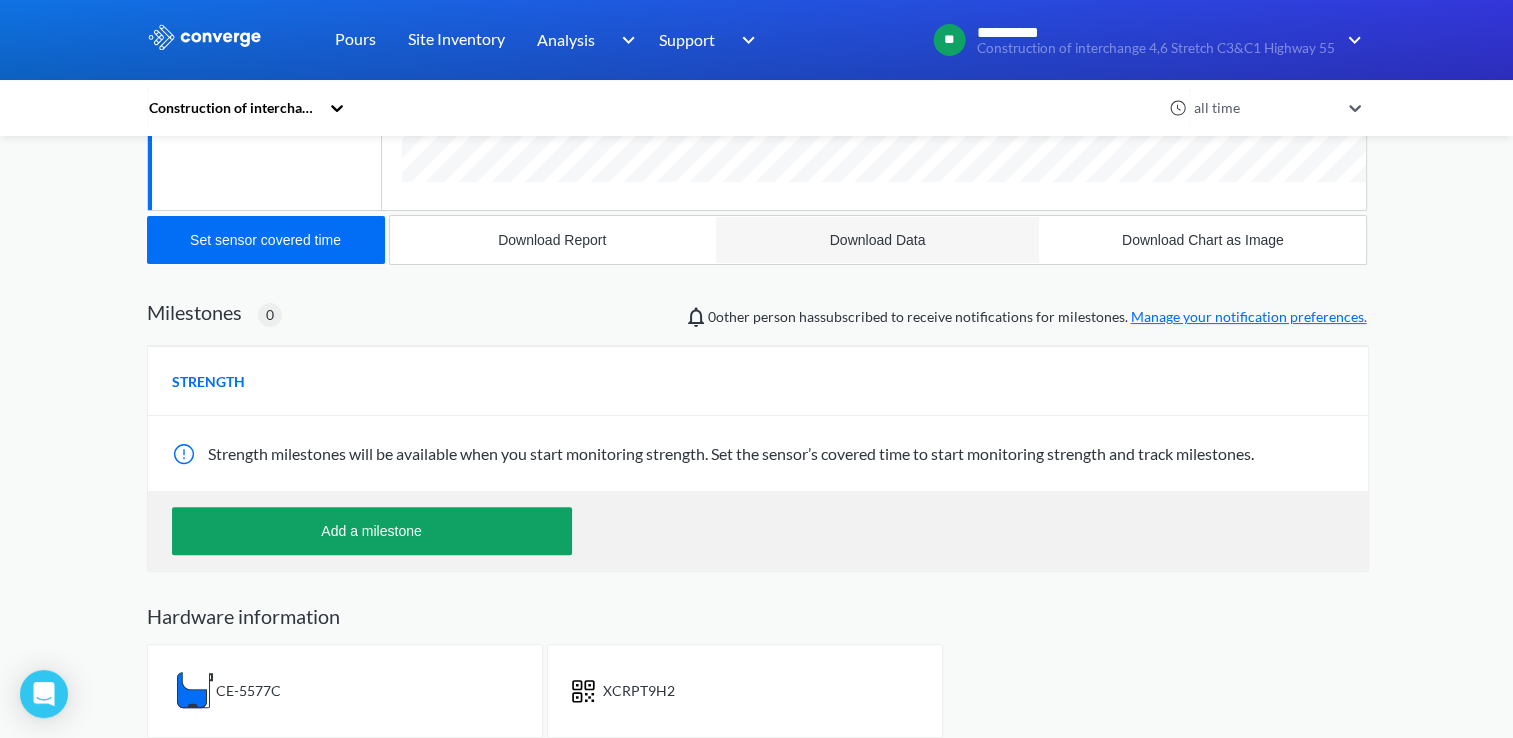 click on "Download Data" at bounding box center [878, 240] 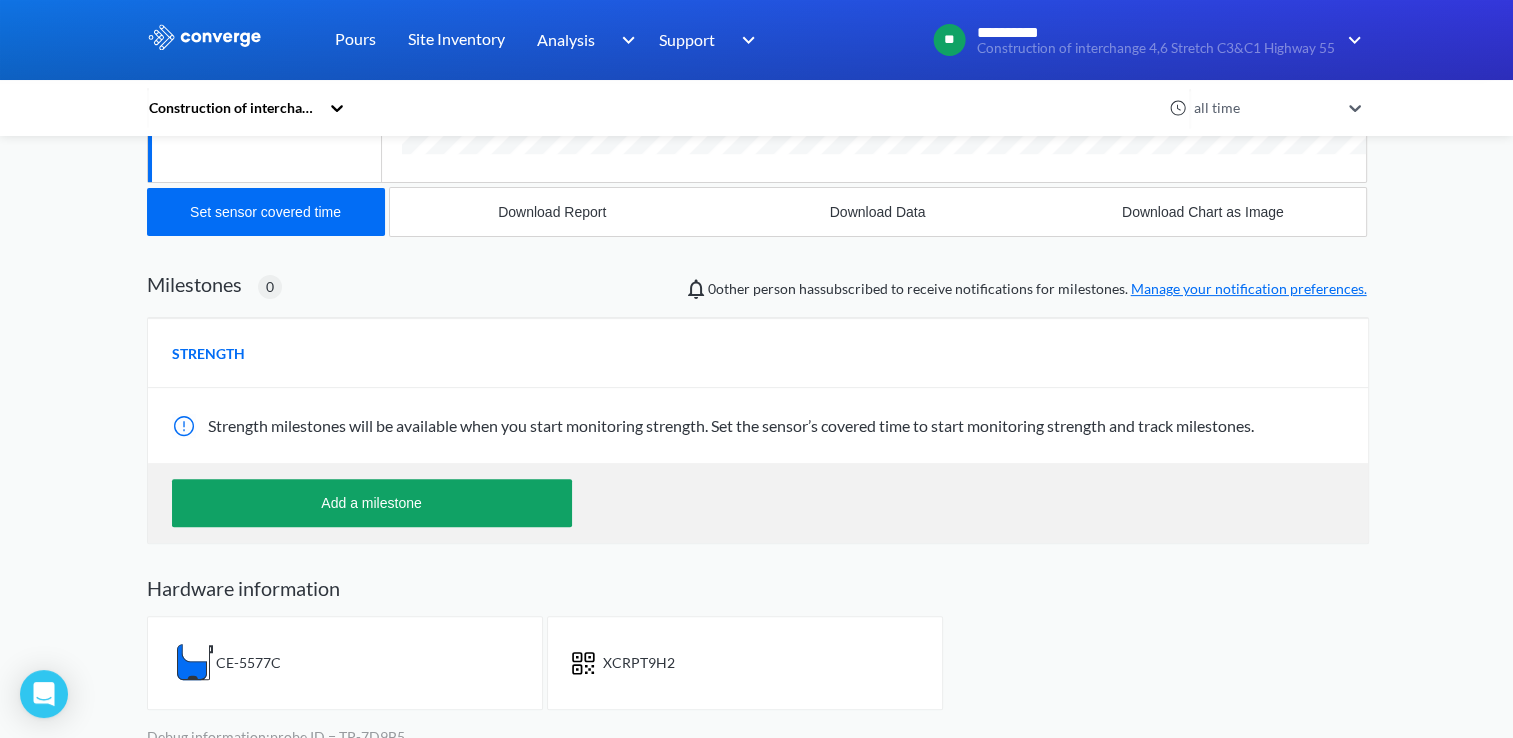 scroll, scrollTop: 549, scrollLeft: 0, axis: vertical 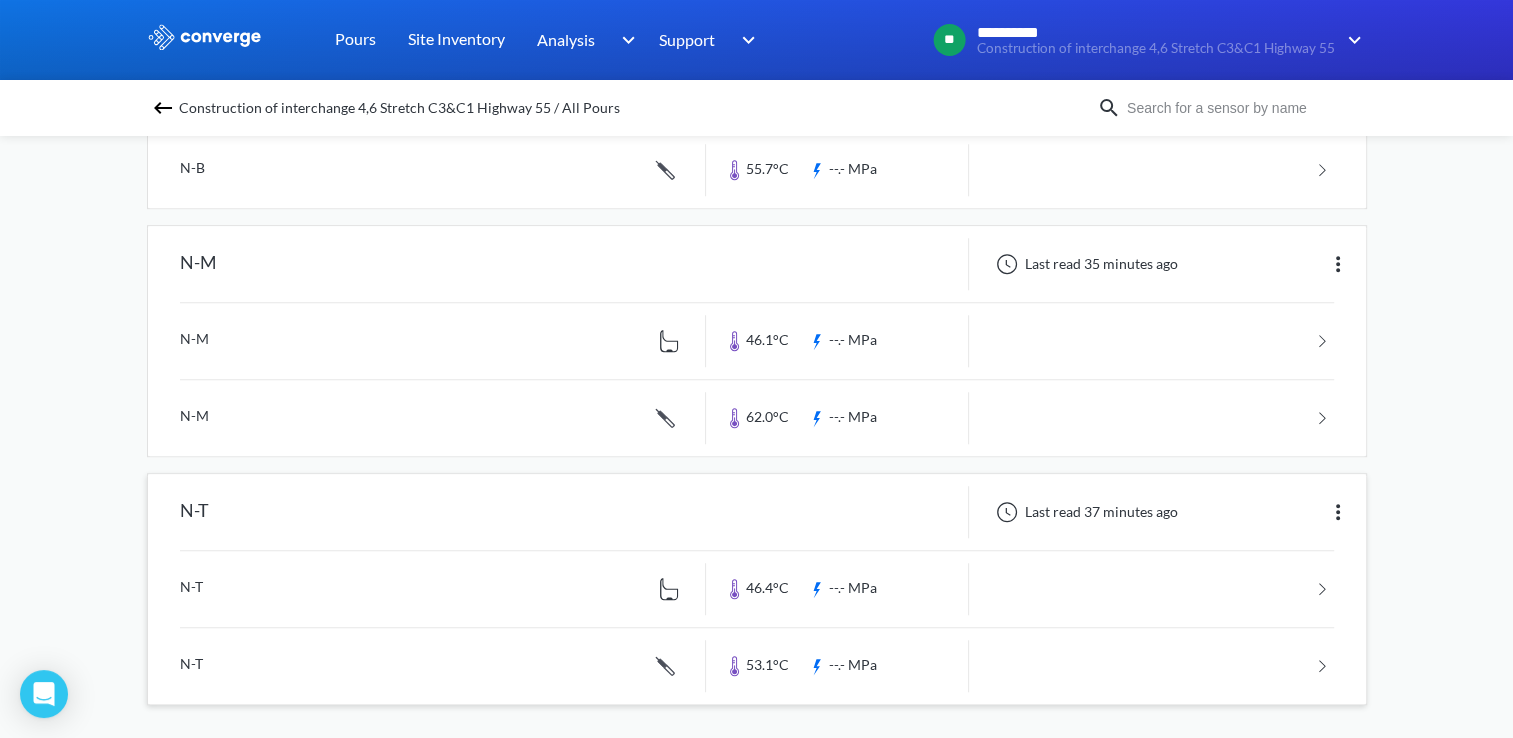 click at bounding box center [757, 666] 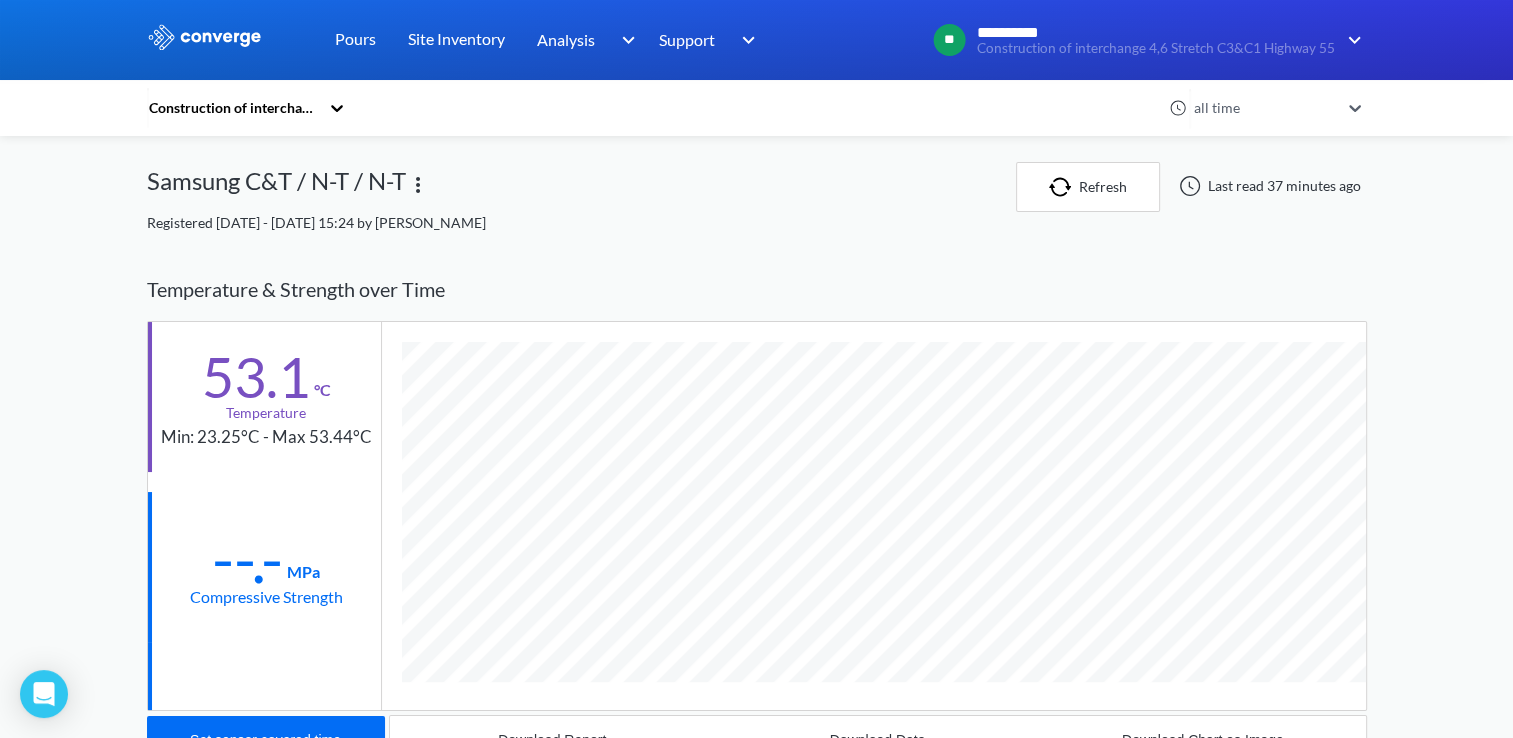 scroll, scrollTop: 0, scrollLeft: 0, axis: both 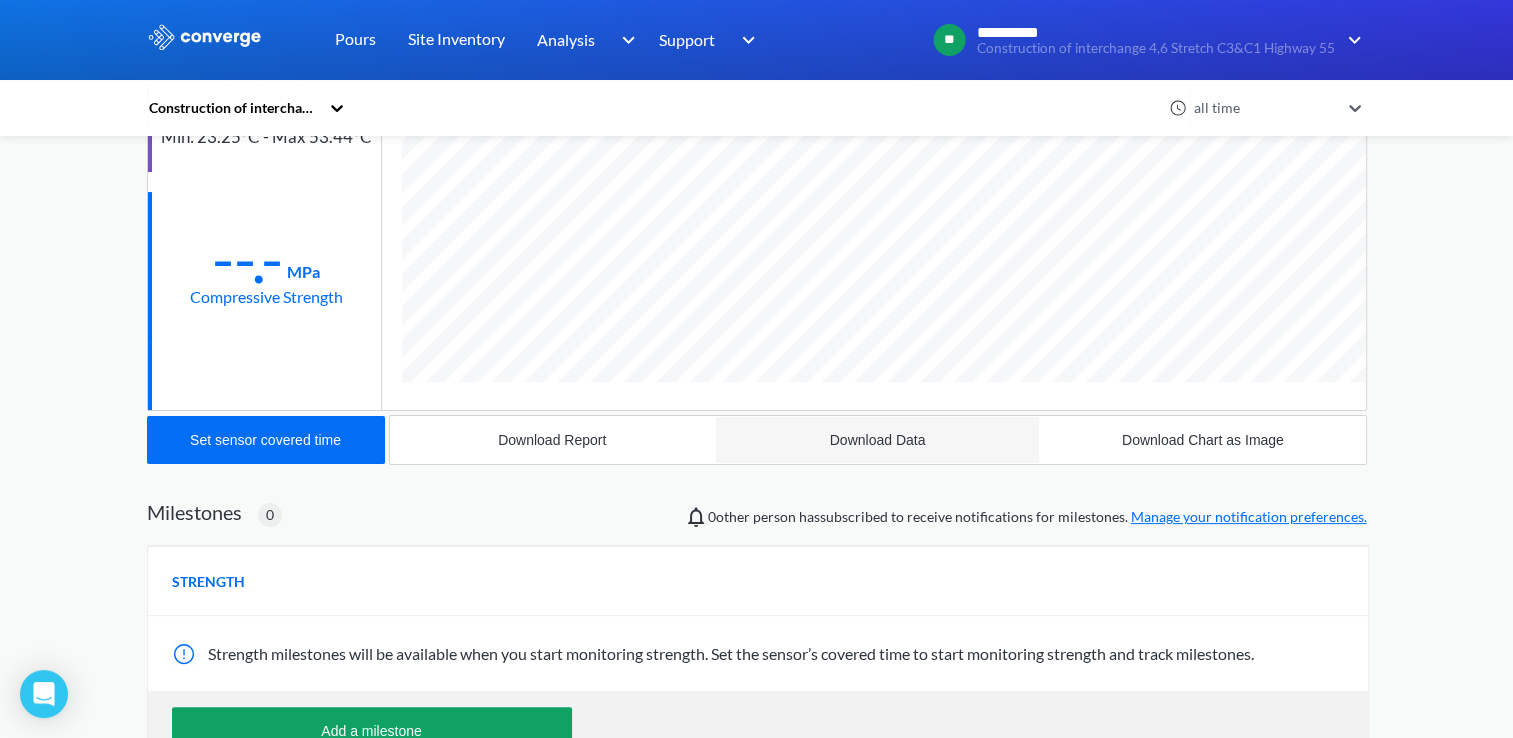 click on "Download Data" at bounding box center (878, 440) 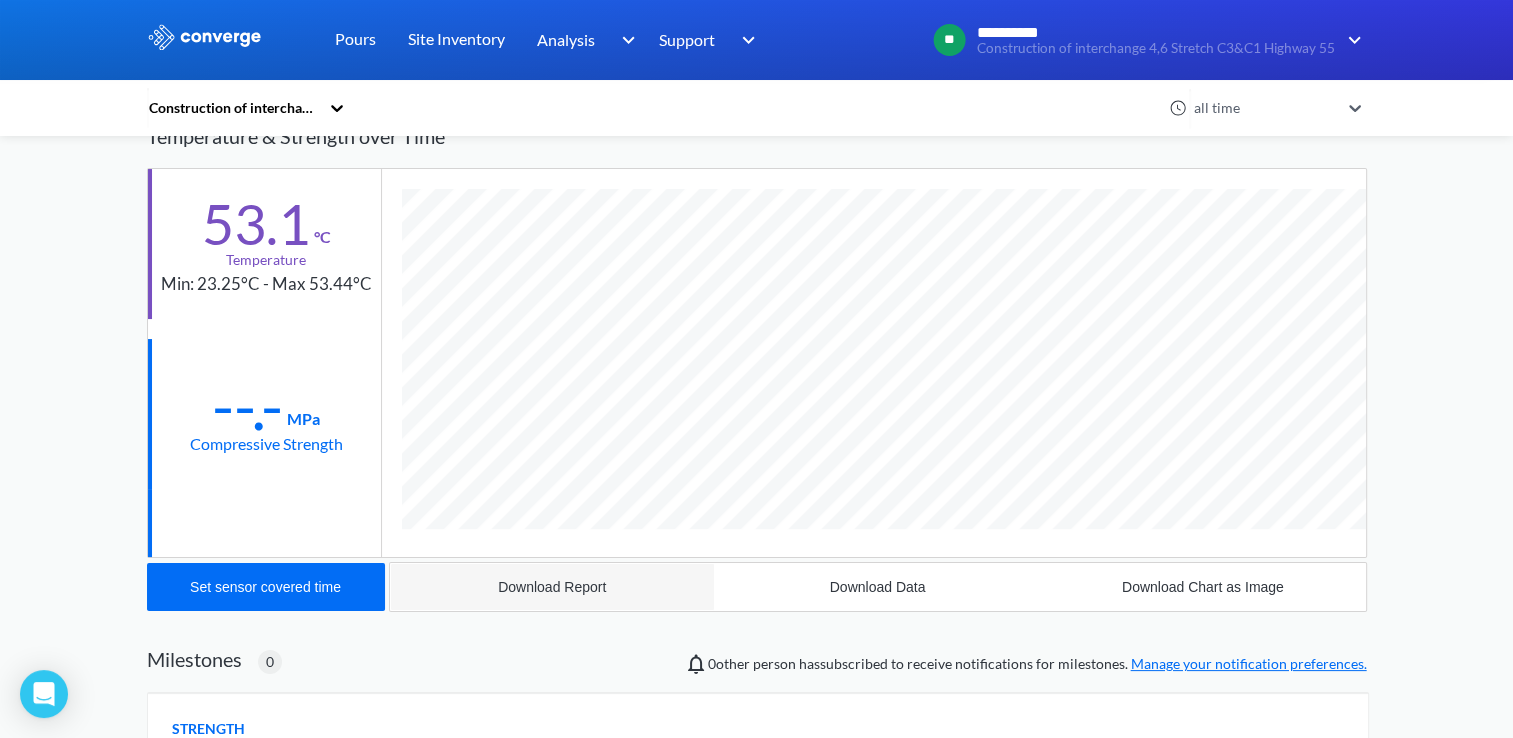 scroll, scrollTop: 0, scrollLeft: 0, axis: both 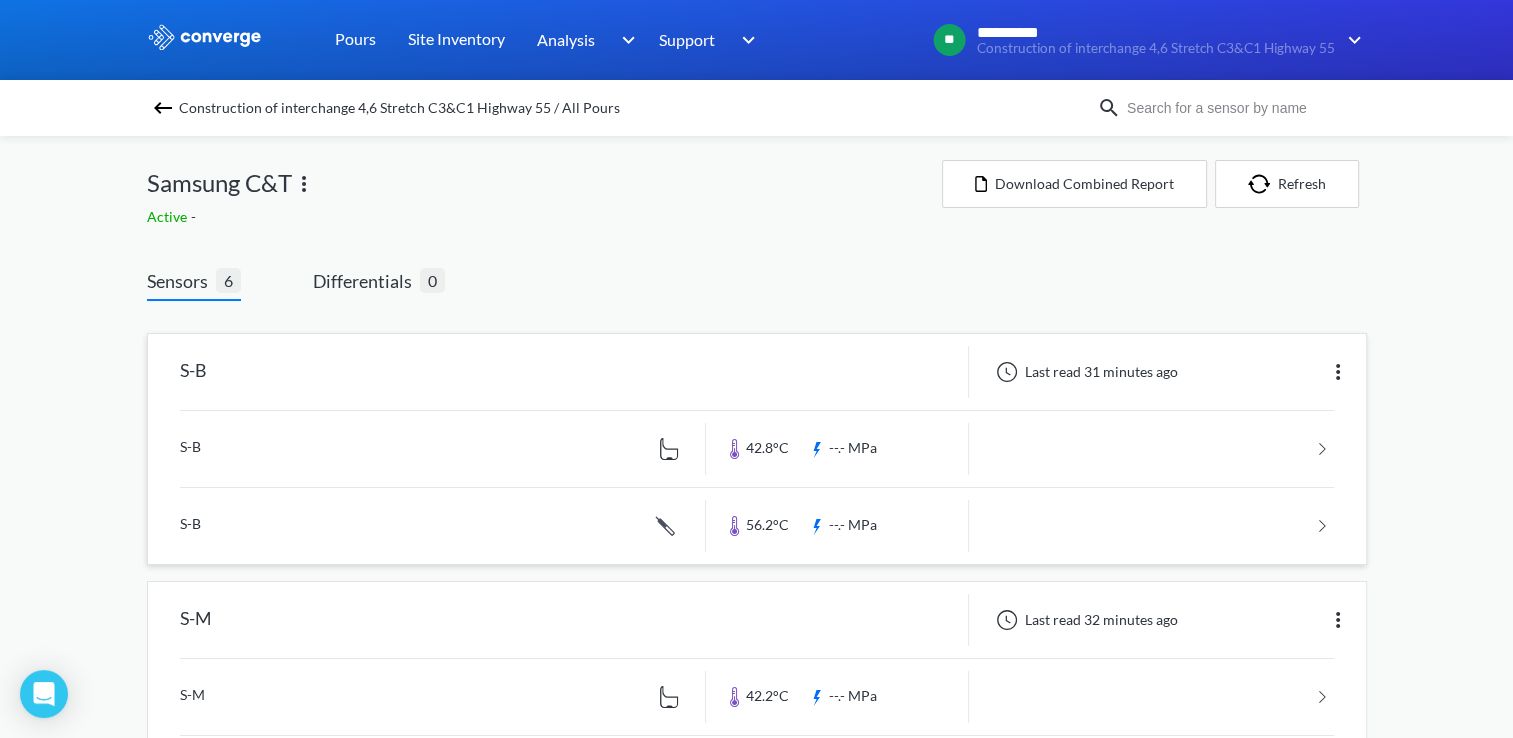 click at bounding box center [757, 526] 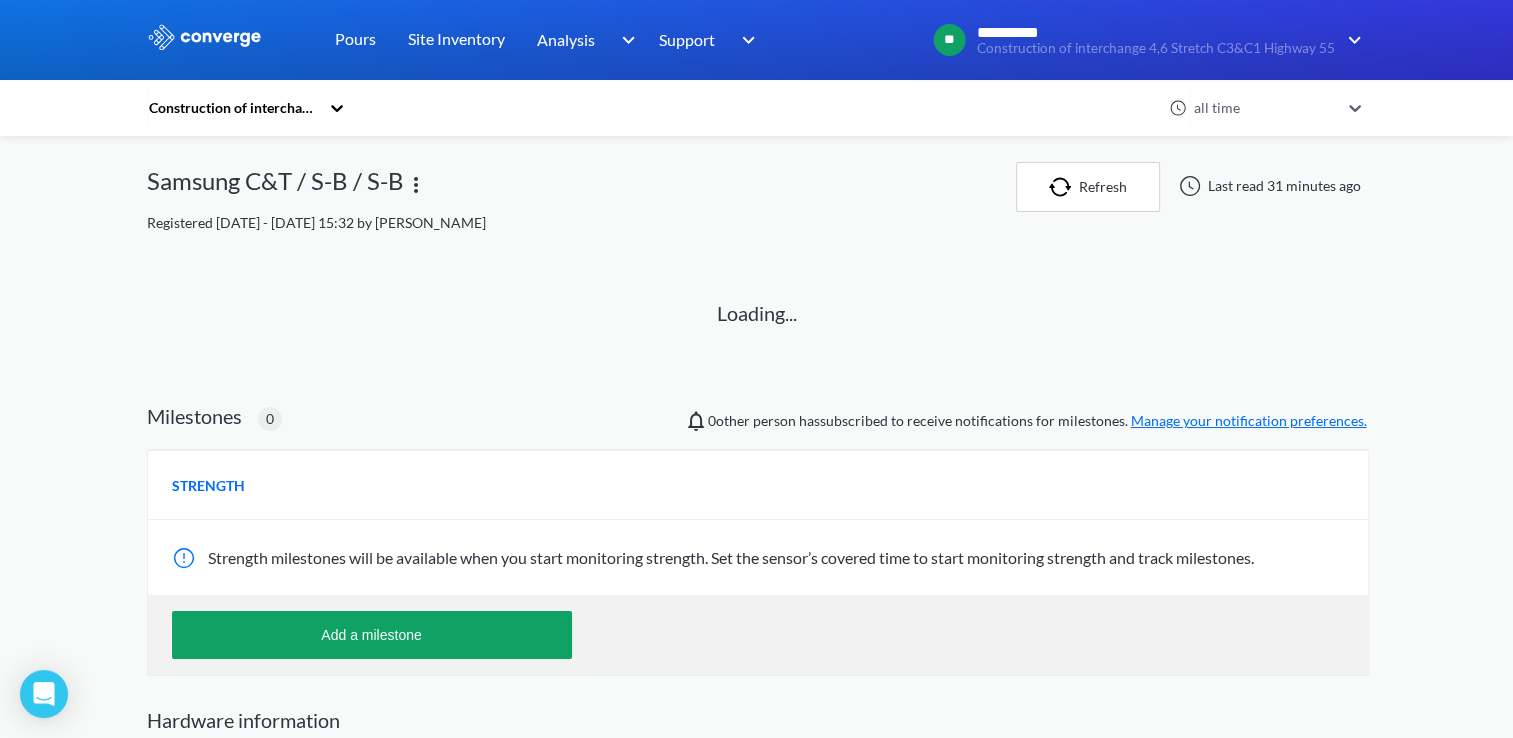 scroll, scrollTop: 0, scrollLeft: 0, axis: both 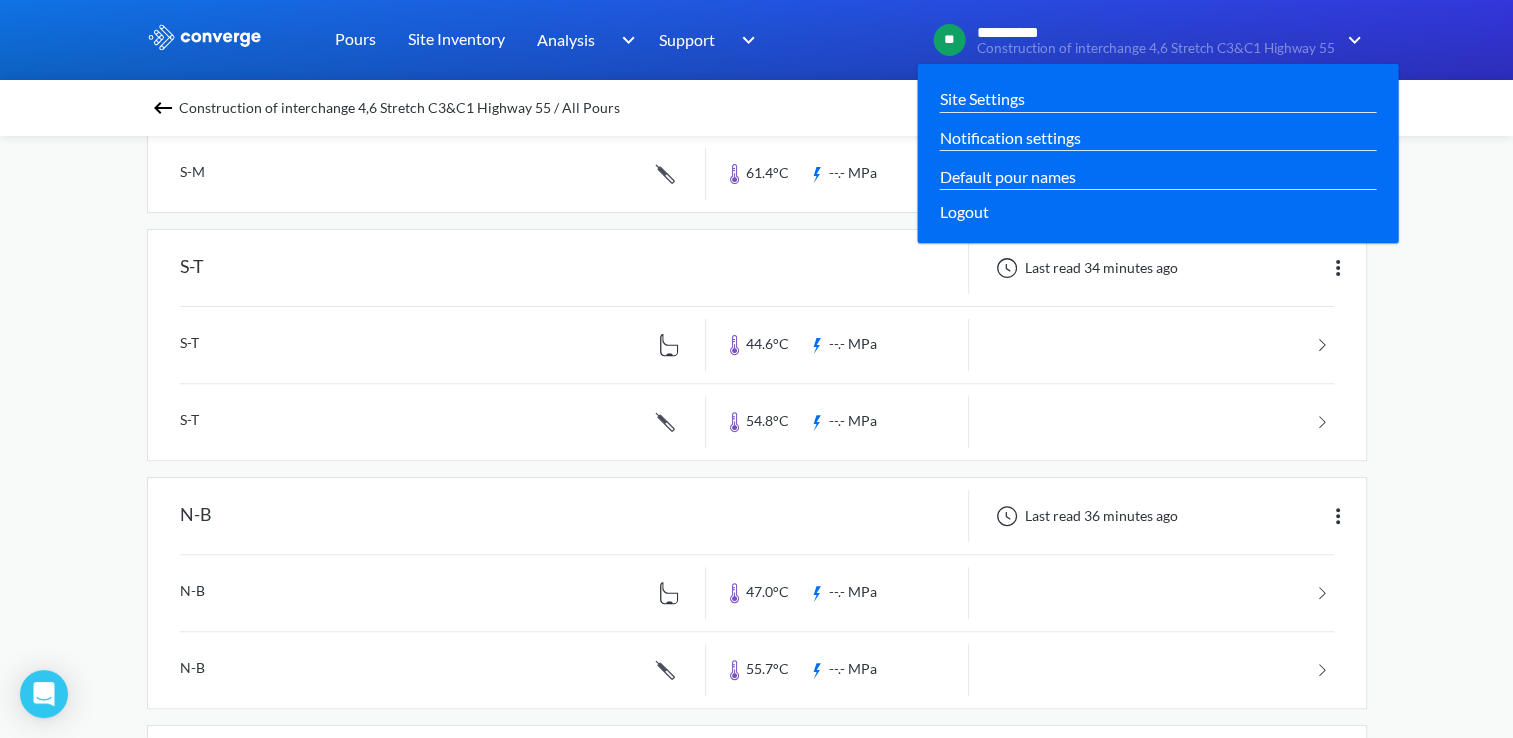 click at bounding box center [1351, 40] 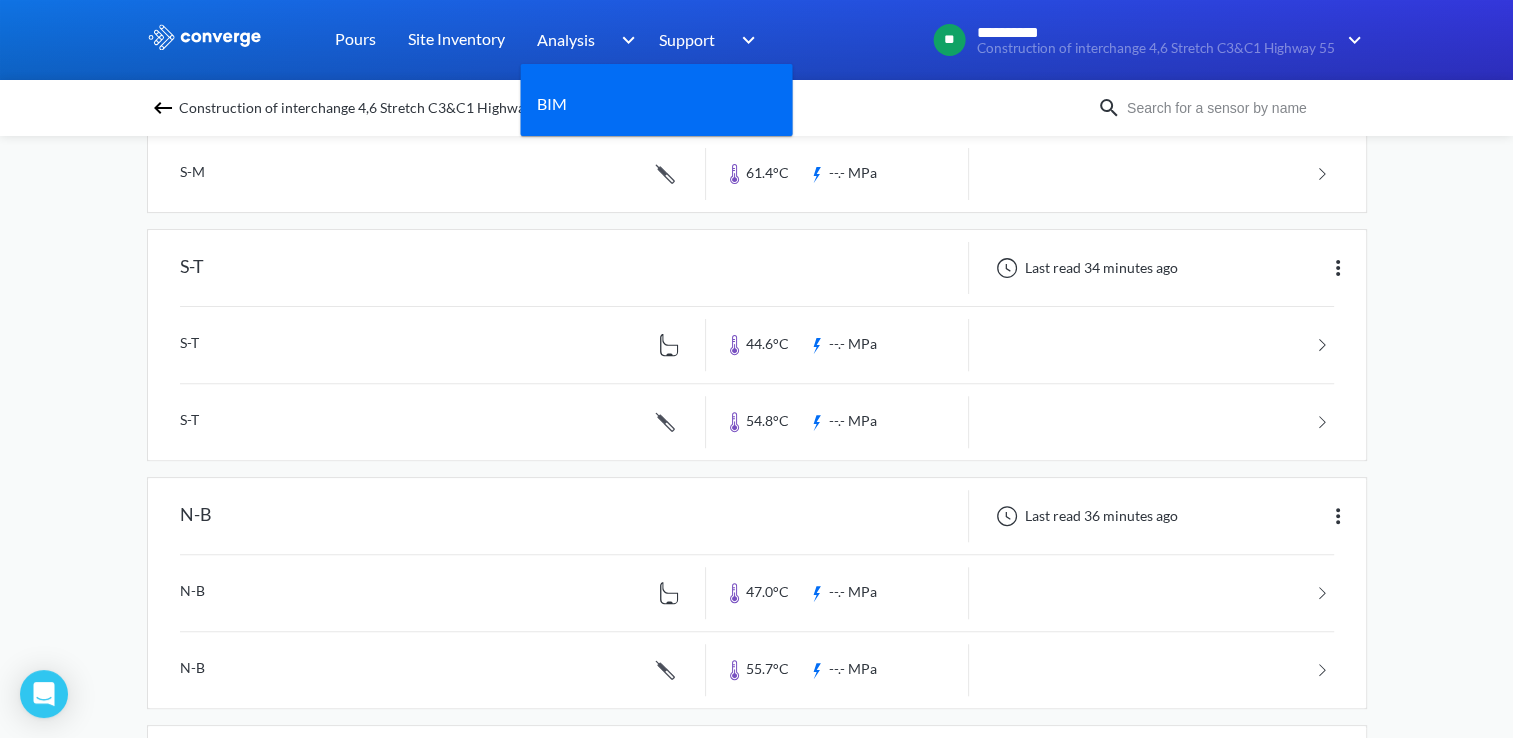 click on "Analysis" at bounding box center [566, 39] 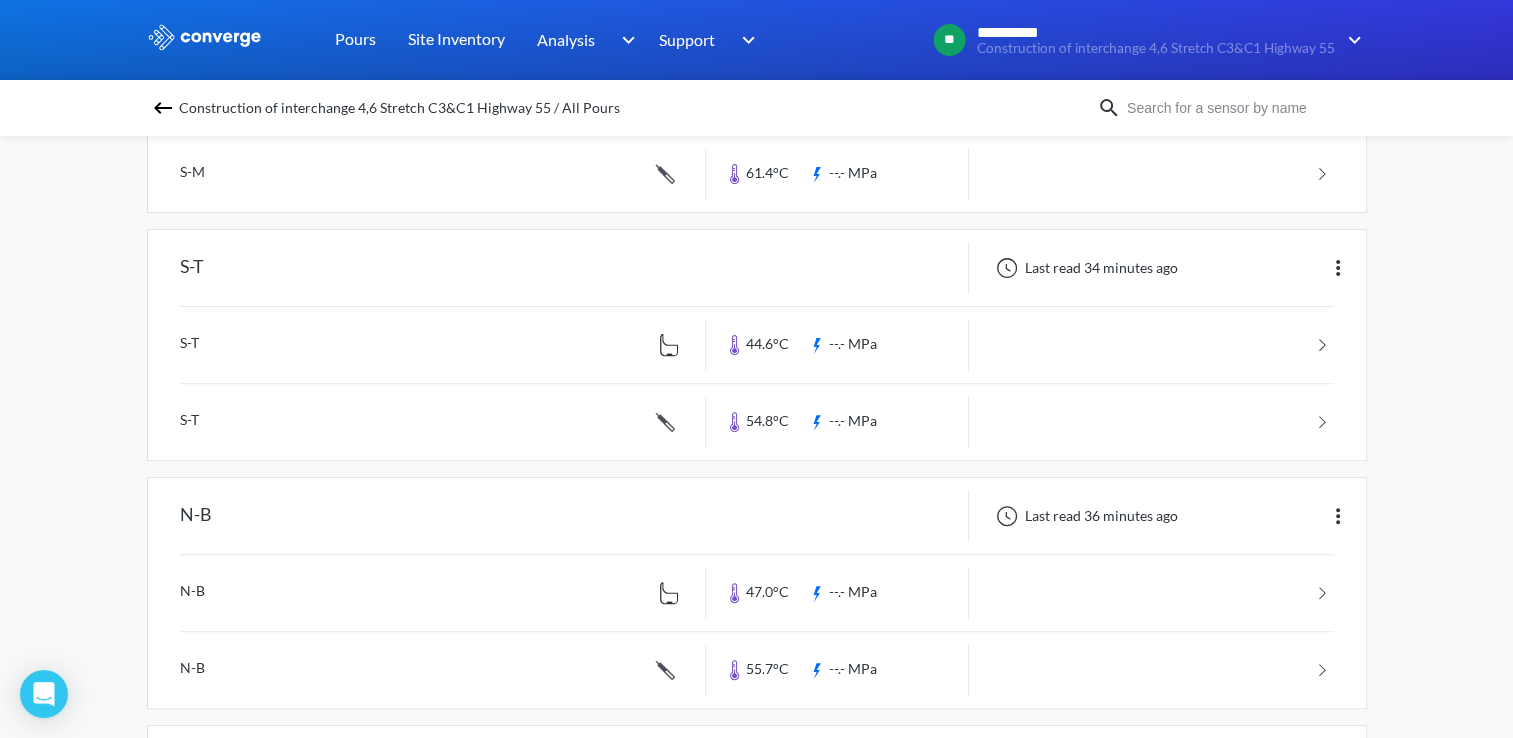 scroll, scrollTop: 0, scrollLeft: 0, axis: both 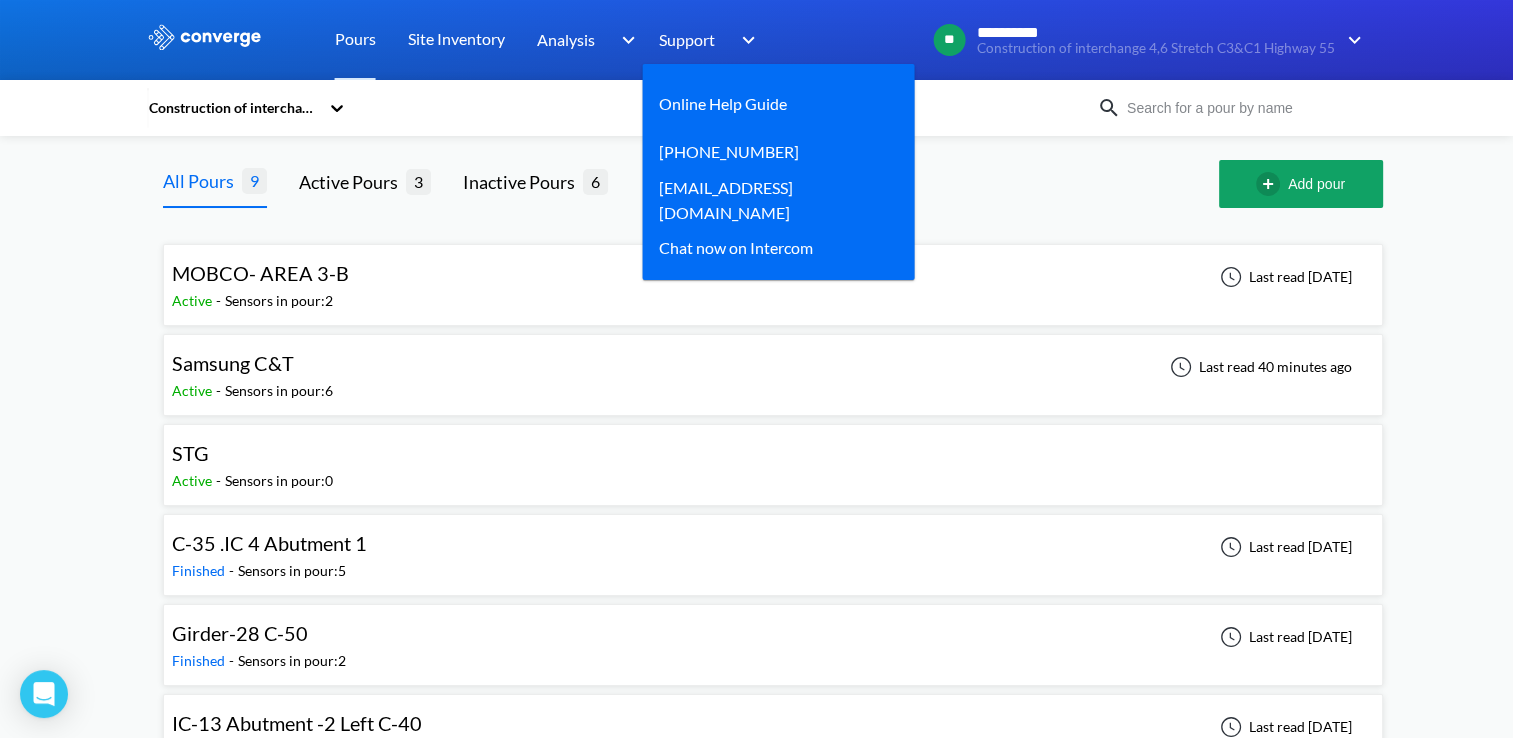 click at bounding box center [745, 40] 